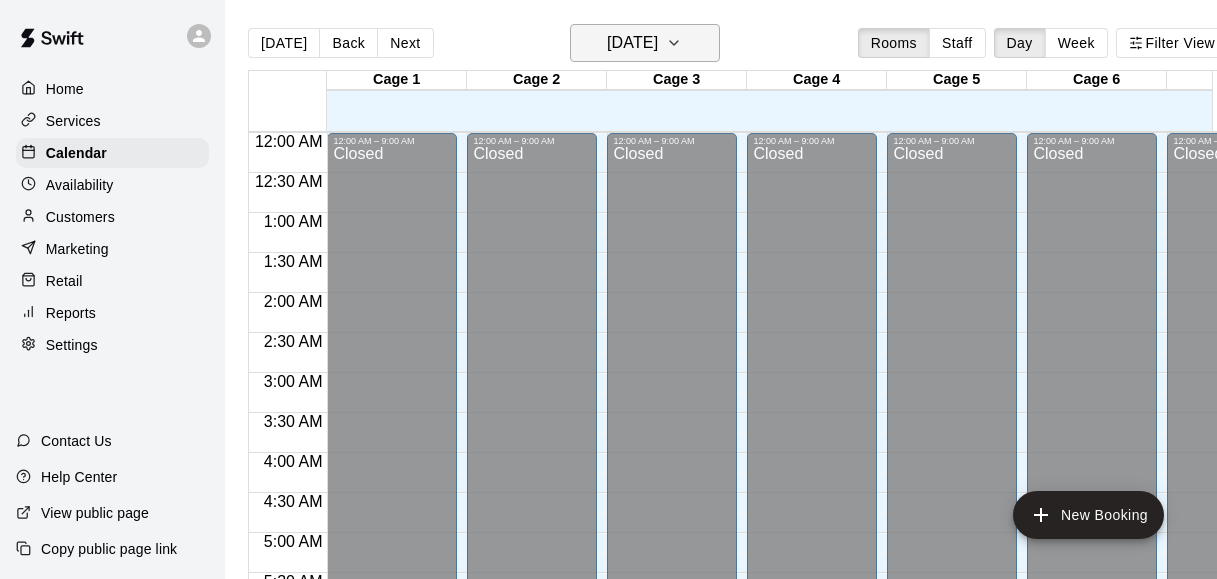 scroll, scrollTop: 32, scrollLeft: 0, axis: vertical 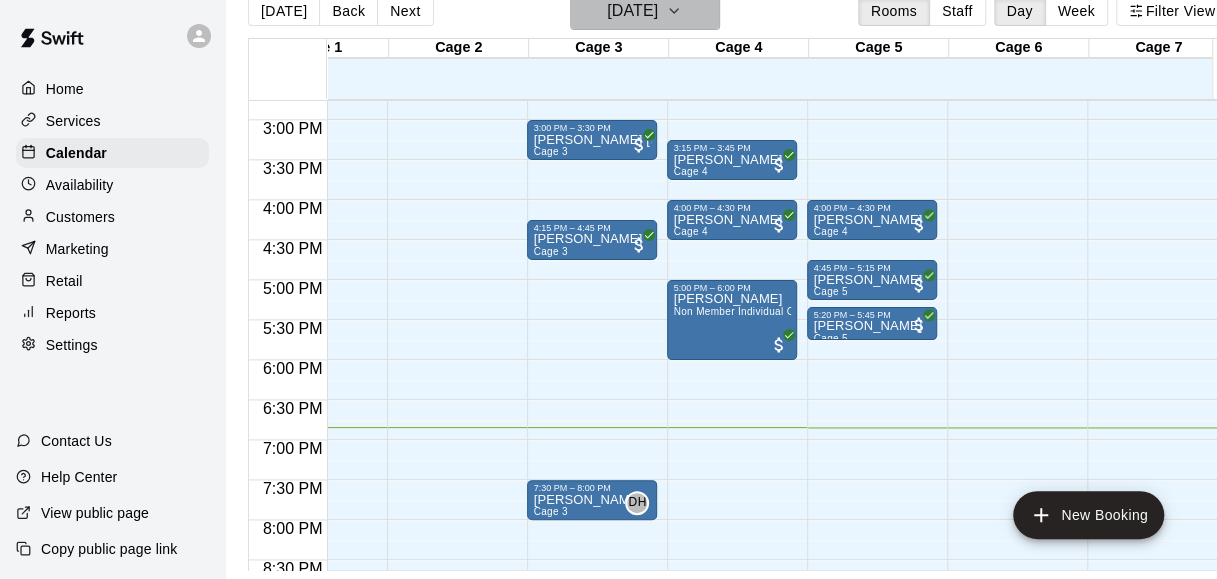 click on "[DATE]" at bounding box center [632, 11] 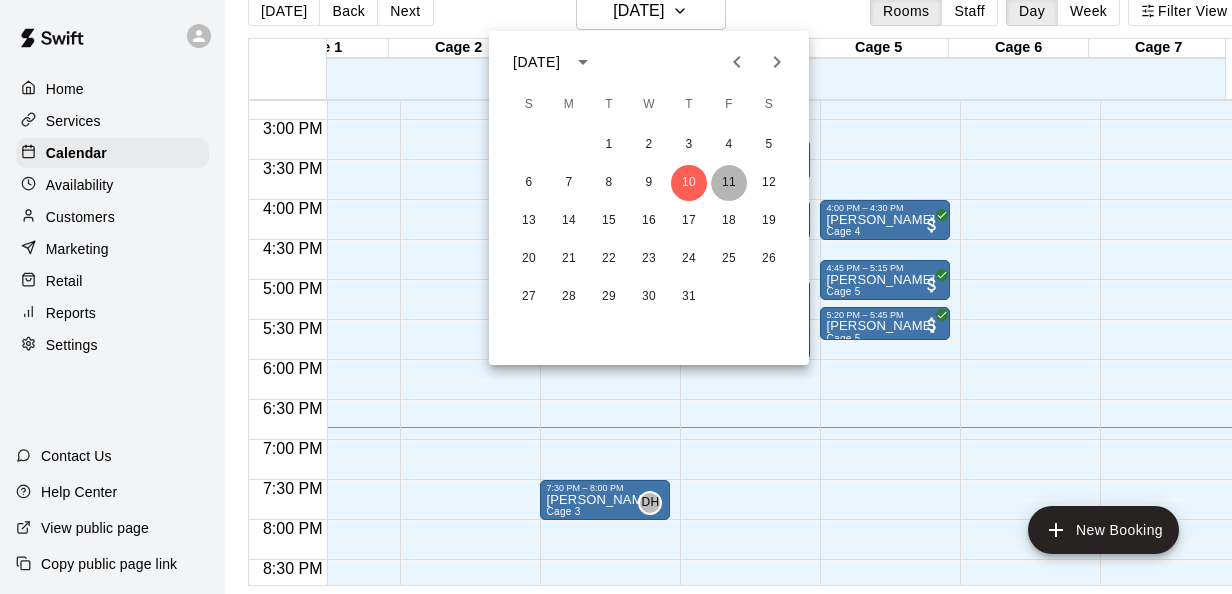 click on "11" at bounding box center (729, 183) 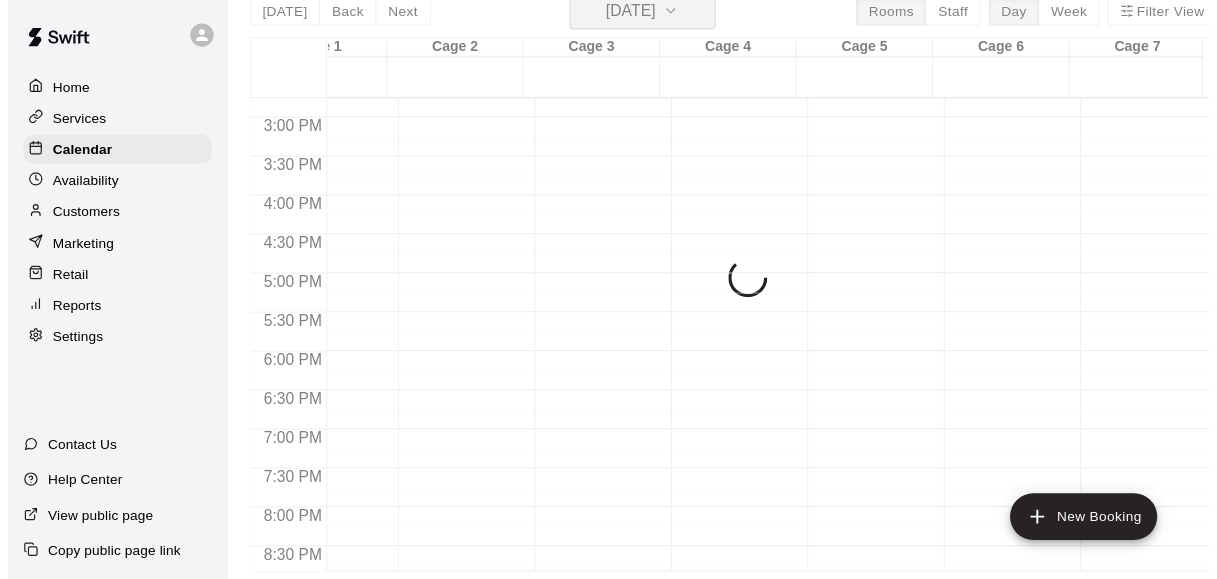scroll, scrollTop: 24, scrollLeft: 0, axis: vertical 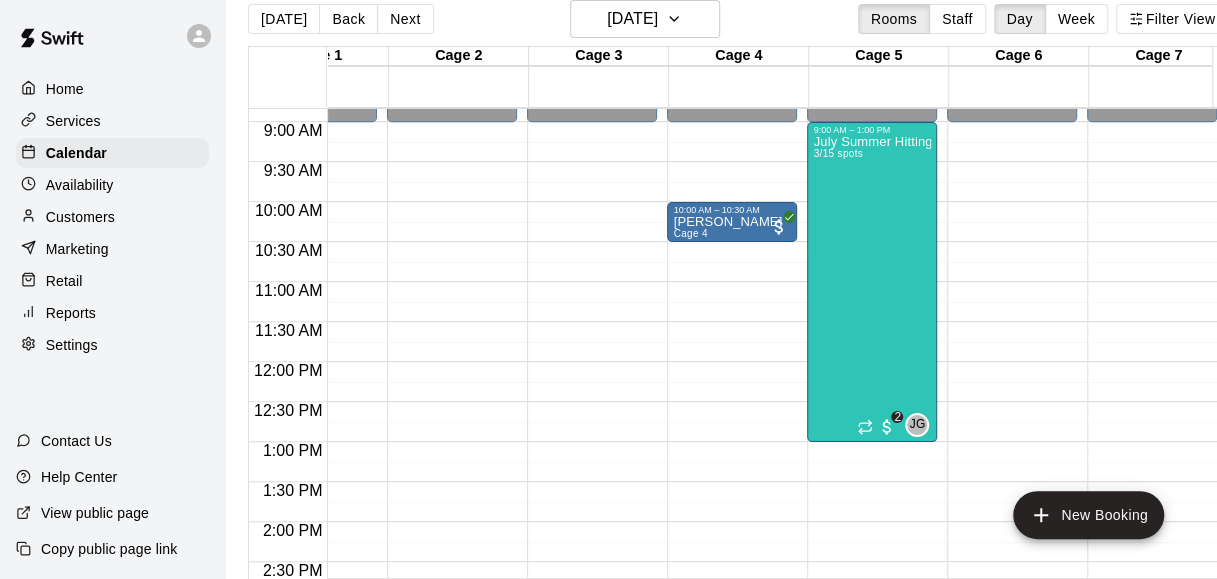 click on "12:00 AM – 9:00 AM Closed 10:00 PM – 11:59 PM Closed" at bounding box center (592, 362) 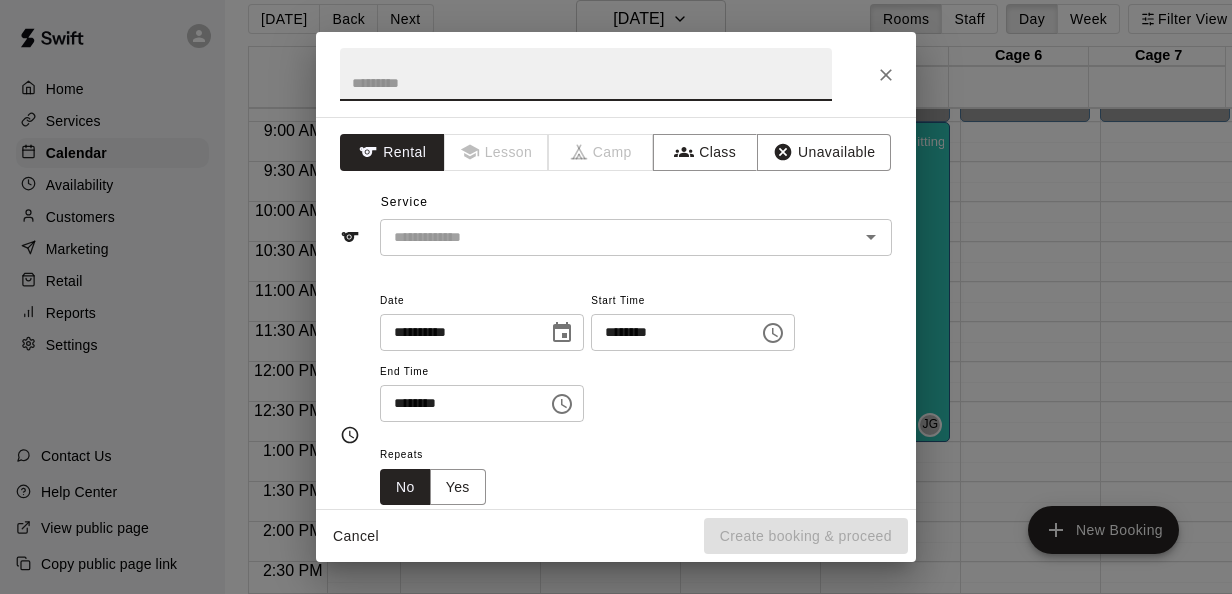 click at bounding box center [886, 75] 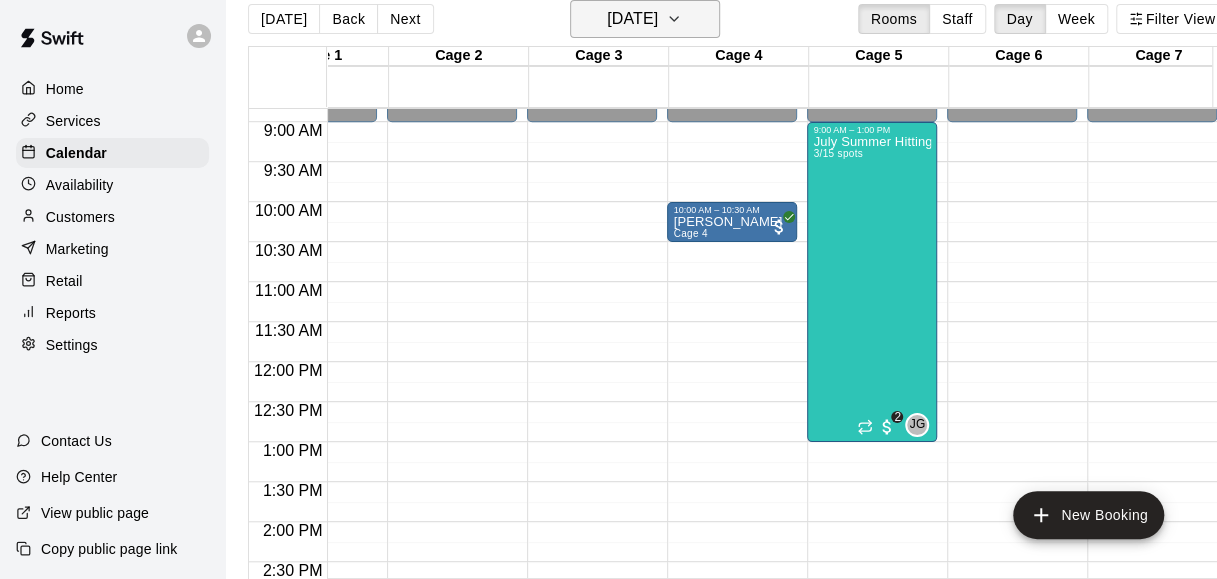 click on "[DATE]" at bounding box center (632, 19) 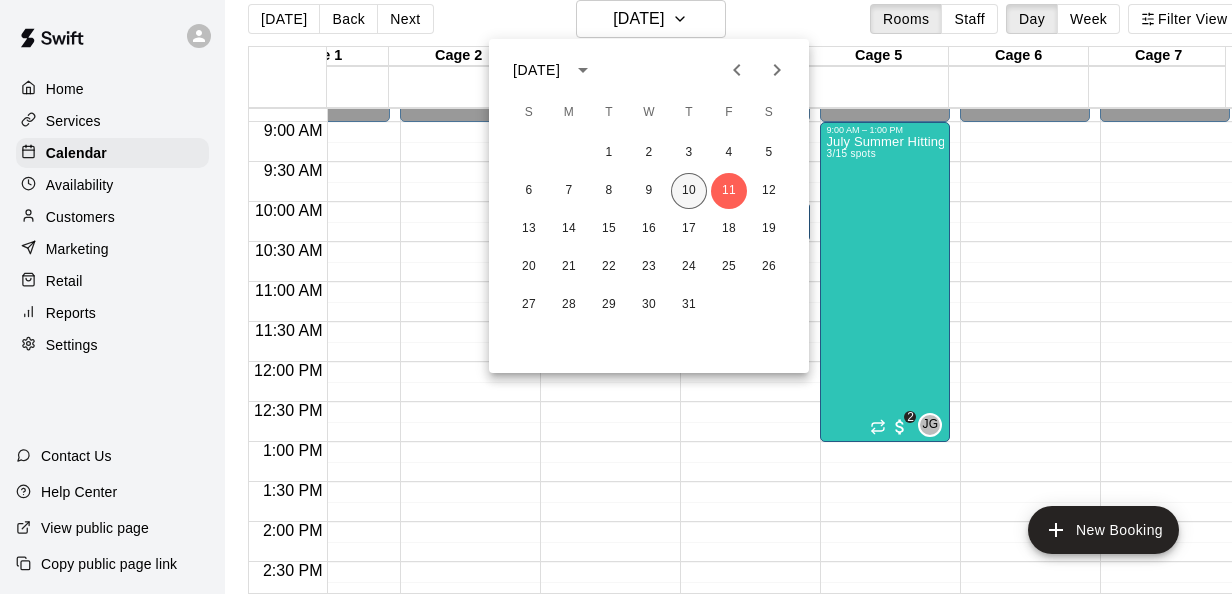 click on "10" at bounding box center [689, 191] 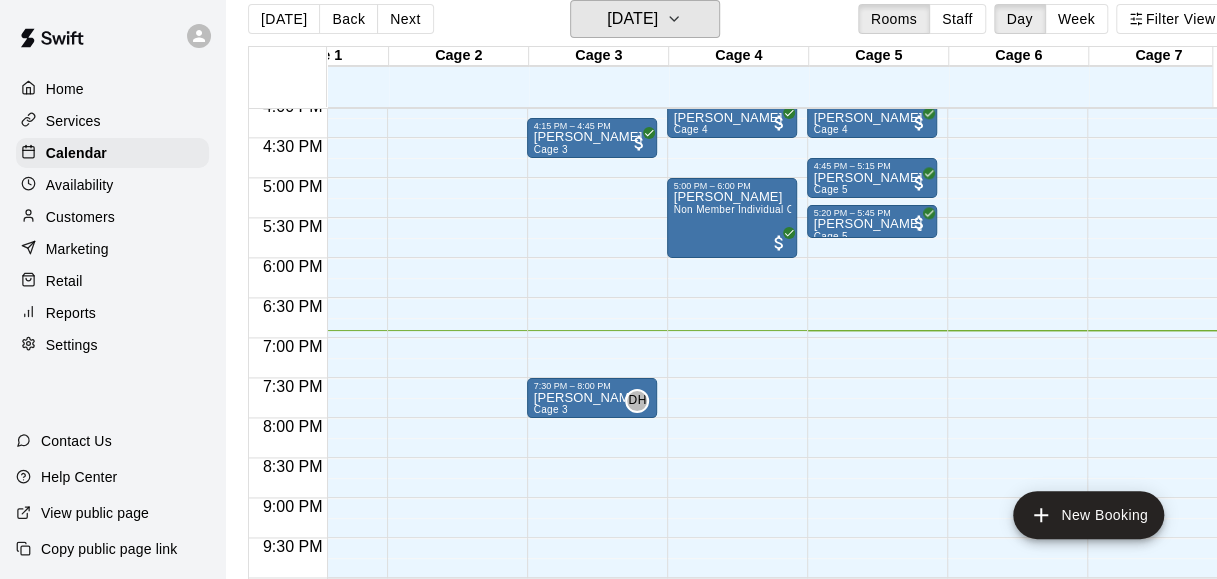 scroll, scrollTop: 1398, scrollLeft: 56, axis: both 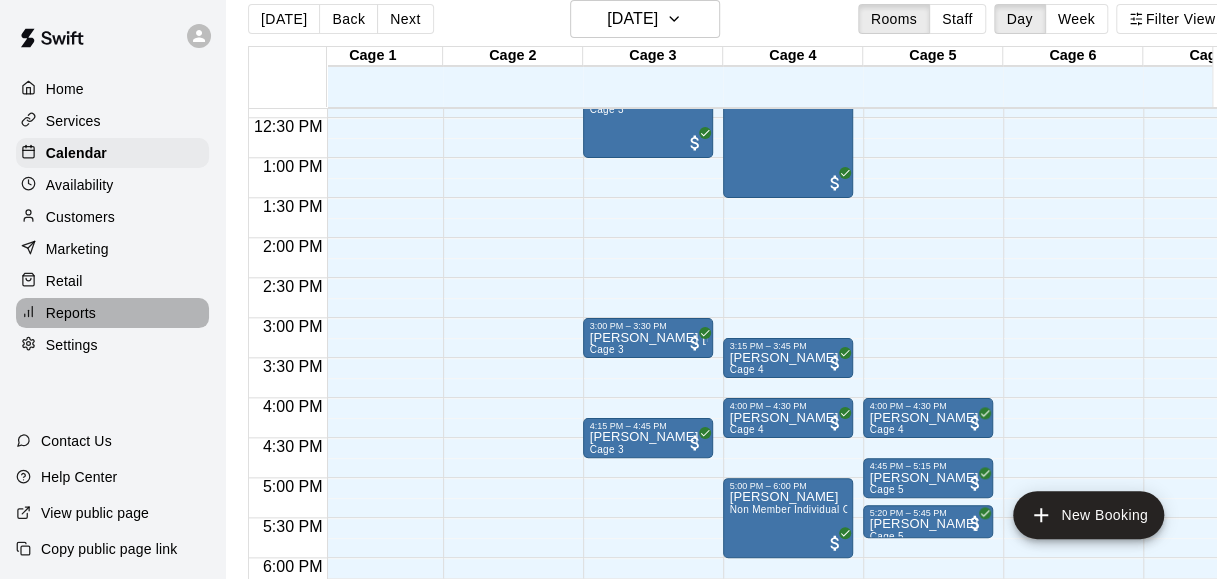 click on "Reports" at bounding box center (112, 313) 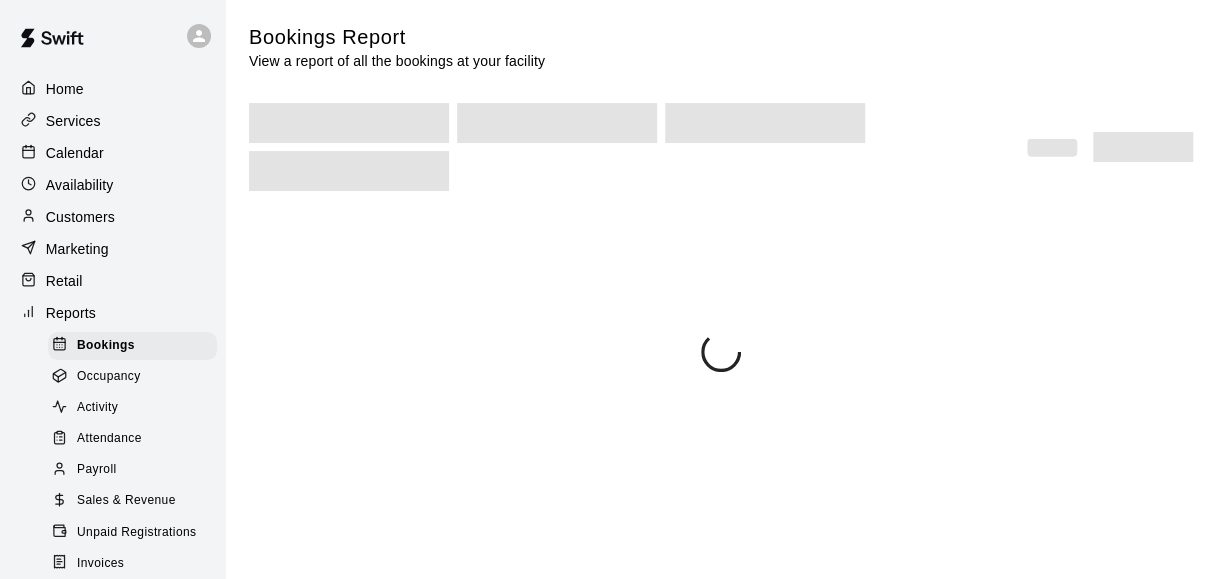 scroll, scrollTop: 0, scrollLeft: 0, axis: both 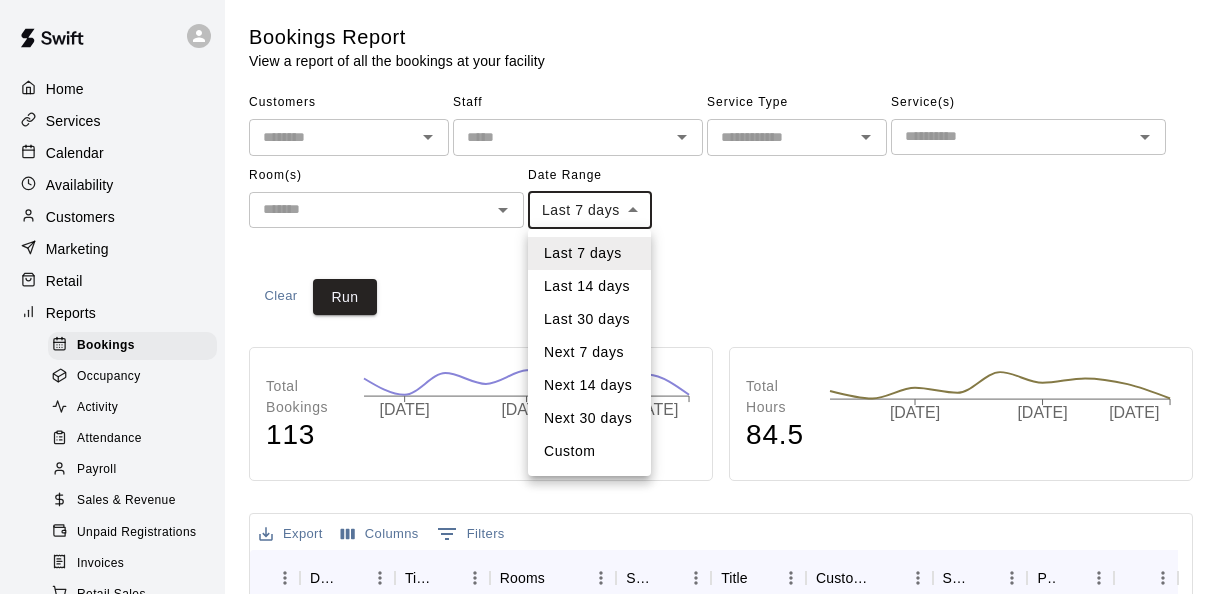 click on "Home Services Calendar Availability Customers Marketing Retail Reports Bookings Occupancy Activity Attendance Payroll Sales & Revenue Unpaid Registrations Invoices Retail Sales Retail Items Settings Contact Us Help Center View public page Copy public page link Bookings Report View a report of all the bookings at your facility Customers ​ Staff ​ Service Type ​ Service(s) ​ Room(s) ​ Date Range Last 7 days **** ​ [DATE] - [DATE] Clear Run Total Bookings 113 [DATE] [DATE] [DATE] [DATE] Total Hours 84.5 [DATE] [DATE] [DATE] [DATE] Export Columns 0 Filters ID Date Time Rooms Service Title Customers Staff Payment Notes 1199319 [DATE] 5:20PM – 5:45PM Cage 5 Cage 5 Cage 5 [PERSON_NAME] Paid 1/1 1199227 [DATE] 4:45PM – 5:15PM Cage 5 Cage 5 Cage 5 [PERSON_NAME] Paid 1/1 1199159 [DATE] 4:15PM – 4:45PM Cage 3 Cage 3 Cage 3 [PERSON_NAME] Paid 1/1 1199134 [DATE] 4:00PM – 4:30PM Cage 4 Cage 4 Cage 4 [PERSON_NAME] Paid 1/1 100" at bounding box center (616, 610) 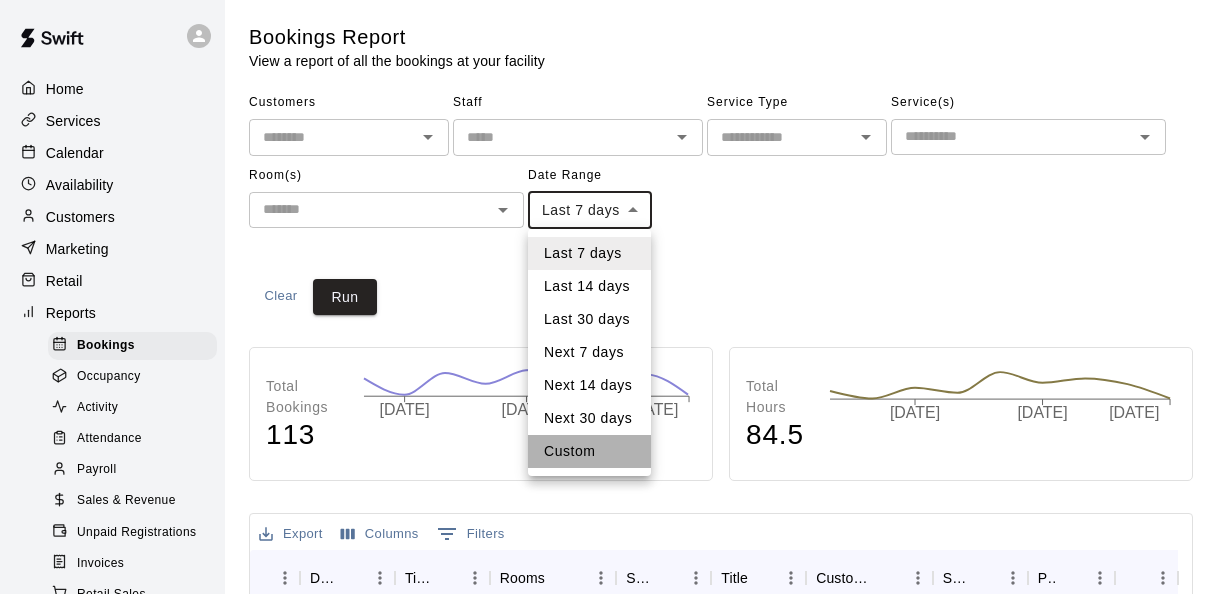 click on "Custom" at bounding box center [589, 451] 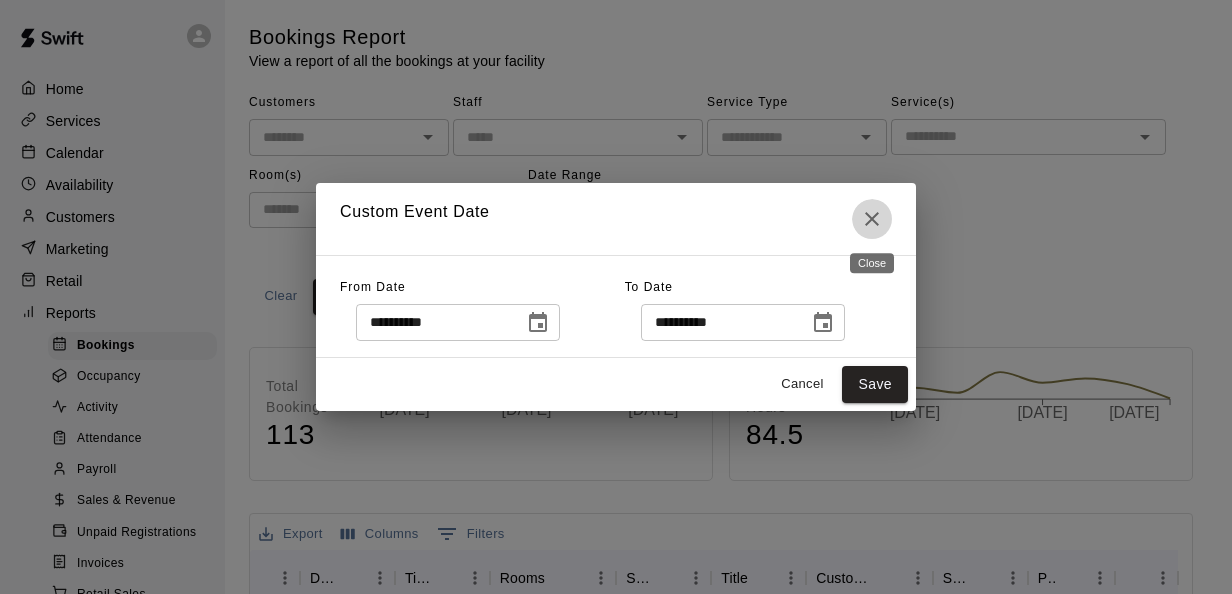 click 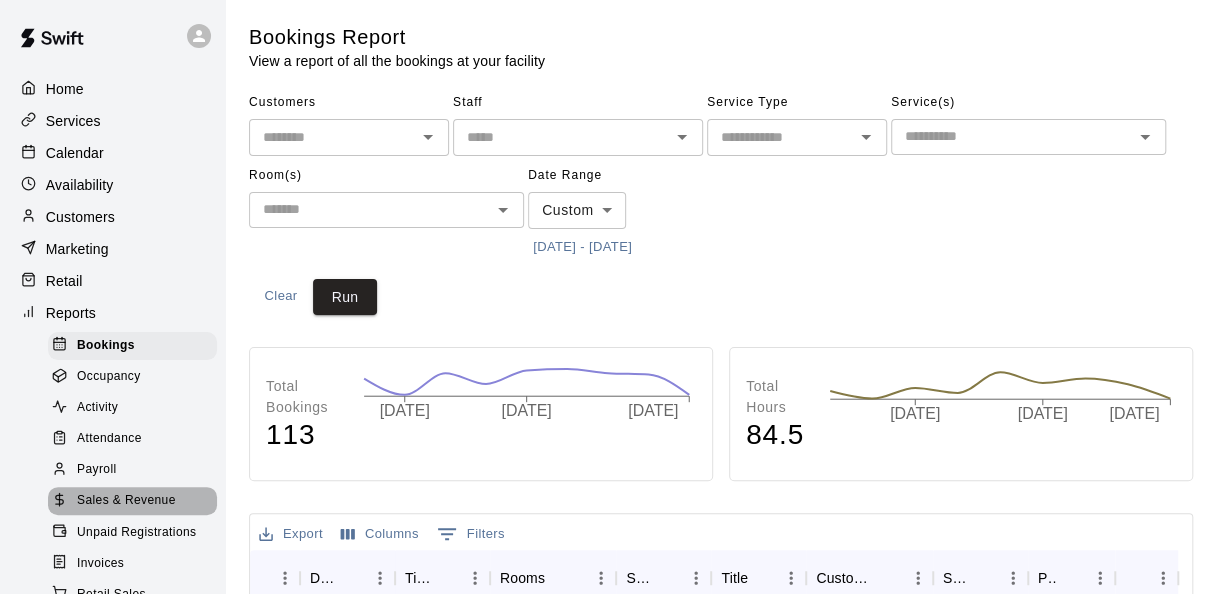 click on "Sales & Revenue" at bounding box center [126, 501] 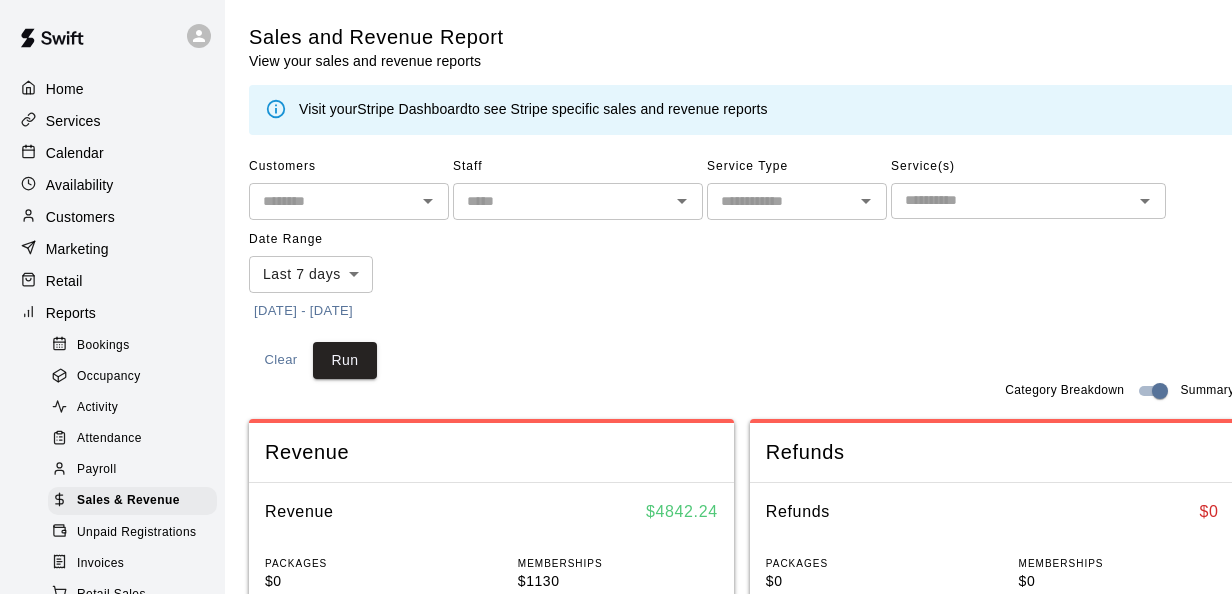 click on "Home Services Calendar Availability Customers Marketing Retail Reports Bookings Occupancy Activity Attendance Payroll Sales & Revenue Unpaid Registrations Invoices Retail Sales Retail Items Settings Contact Us Help Center View public page Copy public page link Sales and Revenue Report View your sales and revenue reports Visit your  Stripe Dashboard  to see Stripe specific sales and revenue reports Customers ​ Staff ​ Service Type ​ Service(s) ​ Date Range Last 7 days **** ​ [DATE] - [DATE] Clear Run Category Breakdown Summary   Revenue Revenue $ 4842.24 PACKAGES $0 MEMBERSHIPS $1130 RENTALS $2199.24 CAMPS $0 CLASSES $1400 LESSONS $0 RETAIL $101 OTHER $12   Refunds Refunds $ 0 PACKAGES $0 MEMBERSHIPS $0 RENTALS $0 CAMPS $0 CLASSES $0 LESSONS $0 RETAIL $0 OTHER $0 Export Columns 0 Filters InvoiceId Date Service Name Revenue Category Payment Method Type Stripe Payment Id Coupon Status 693666 [DATE] 6:35 PM Retail [PERSON_NAME] Retail OTHER CHARGE N/A Paid 693507 [DATE] 5:18 PM CARD" at bounding box center (616, 784) 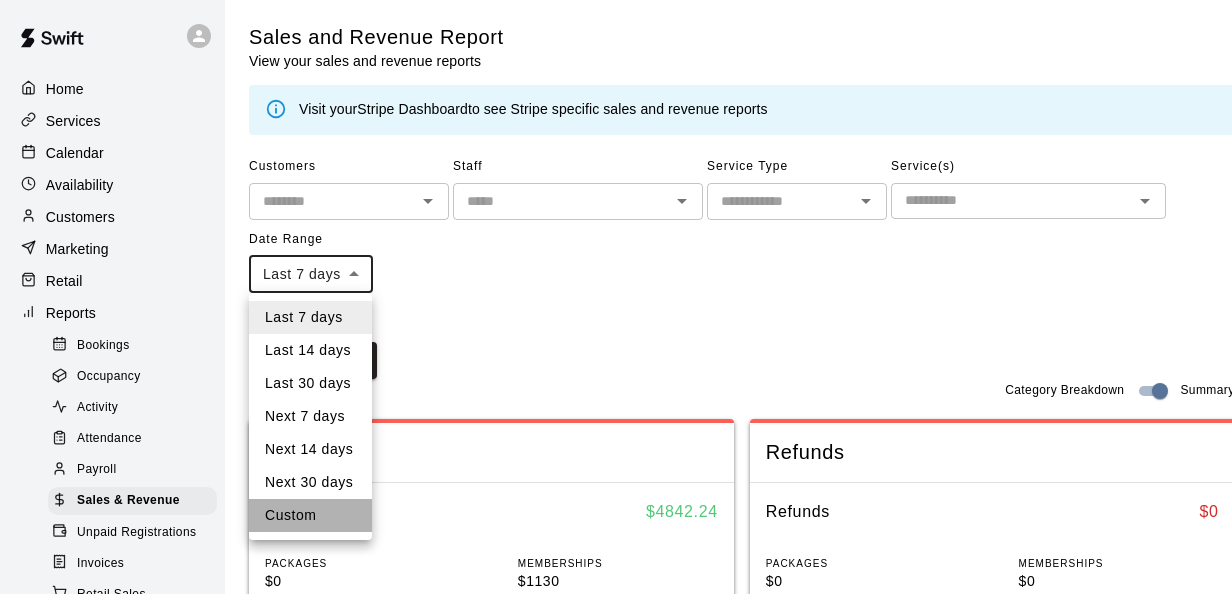 click on "Custom" at bounding box center (310, 515) 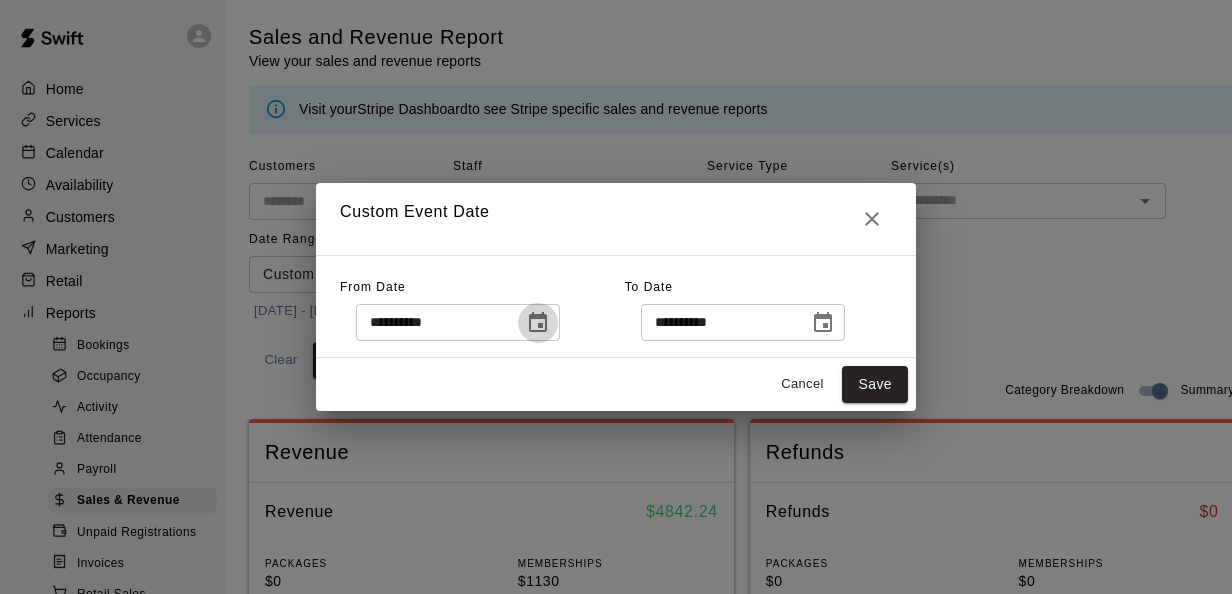 click 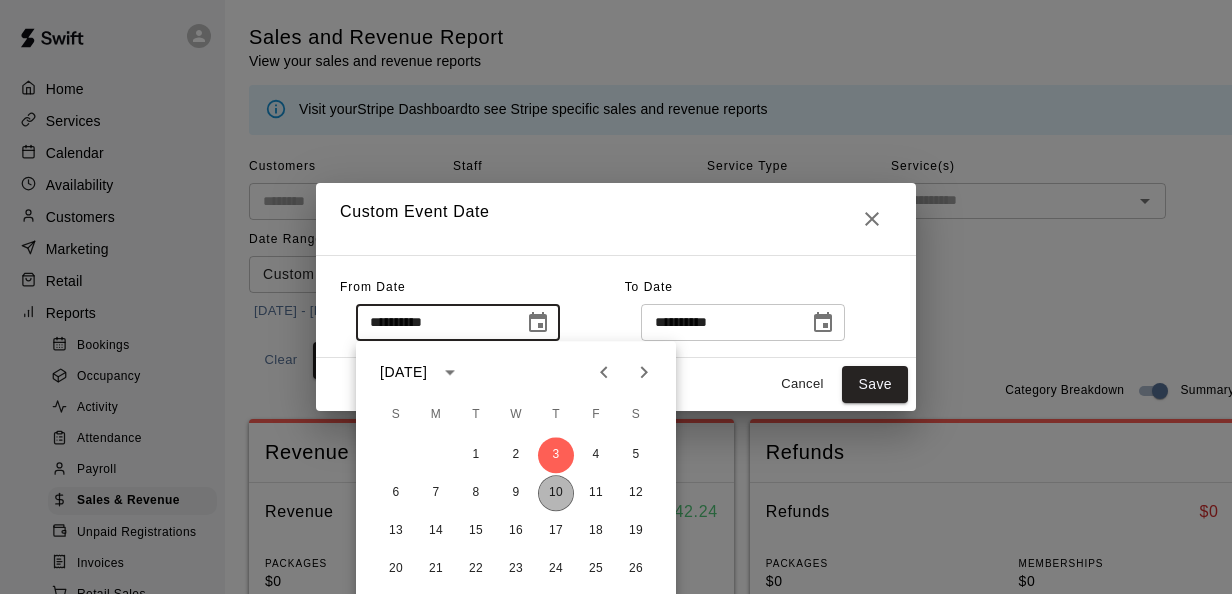 click on "10" at bounding box center [556, 493] 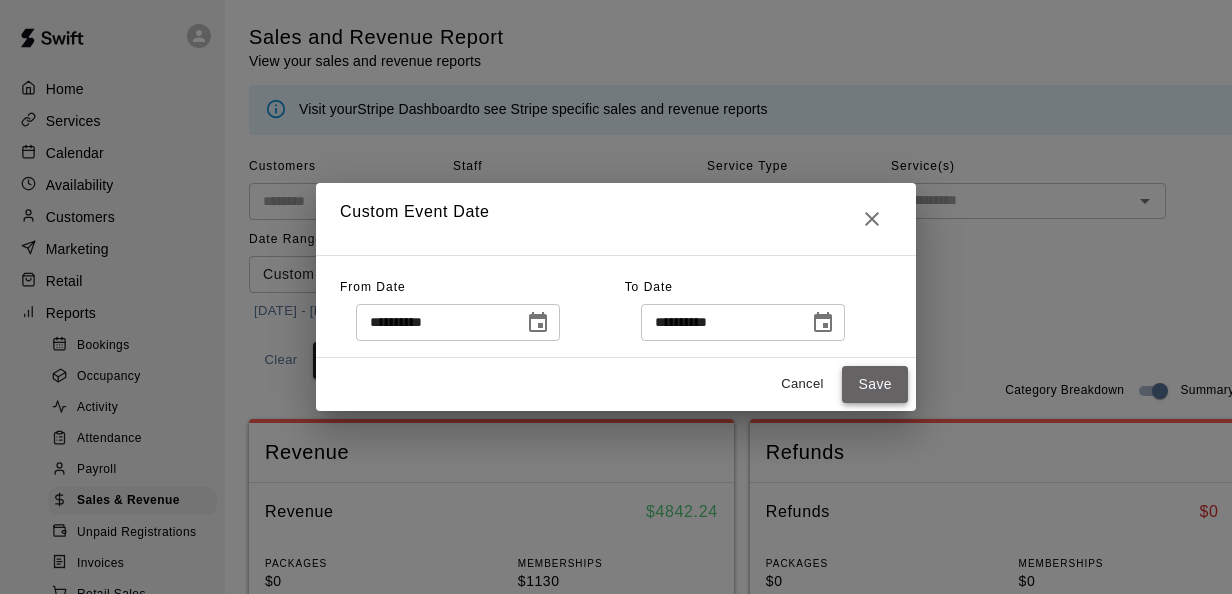 click on "Save" at bounding box center [875, 384] 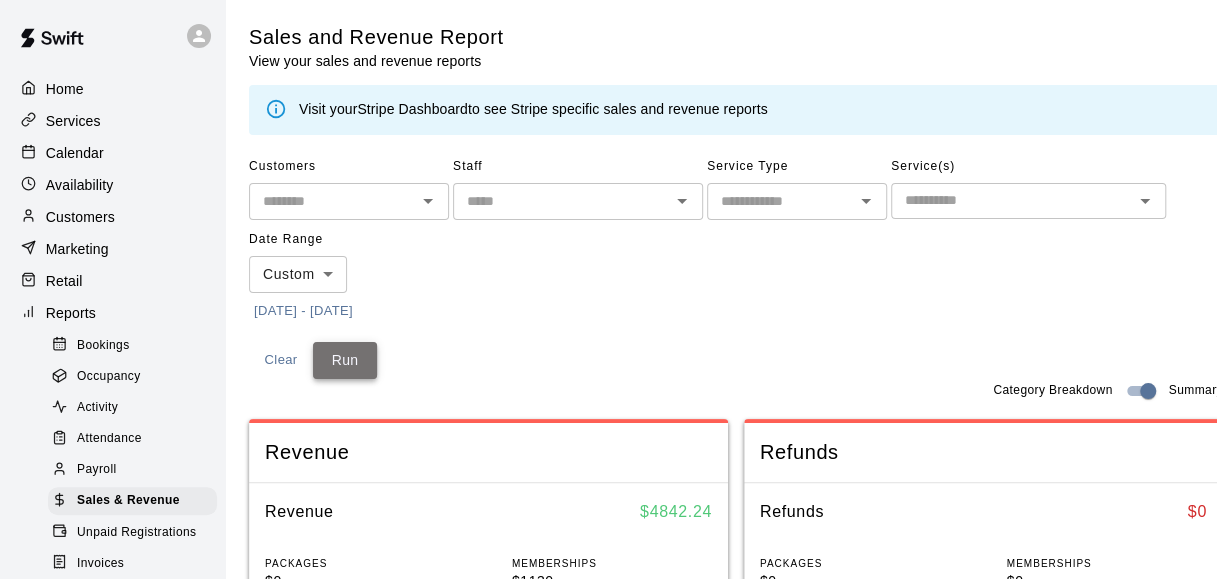 click on "Run" at bounding box center (345, 360) 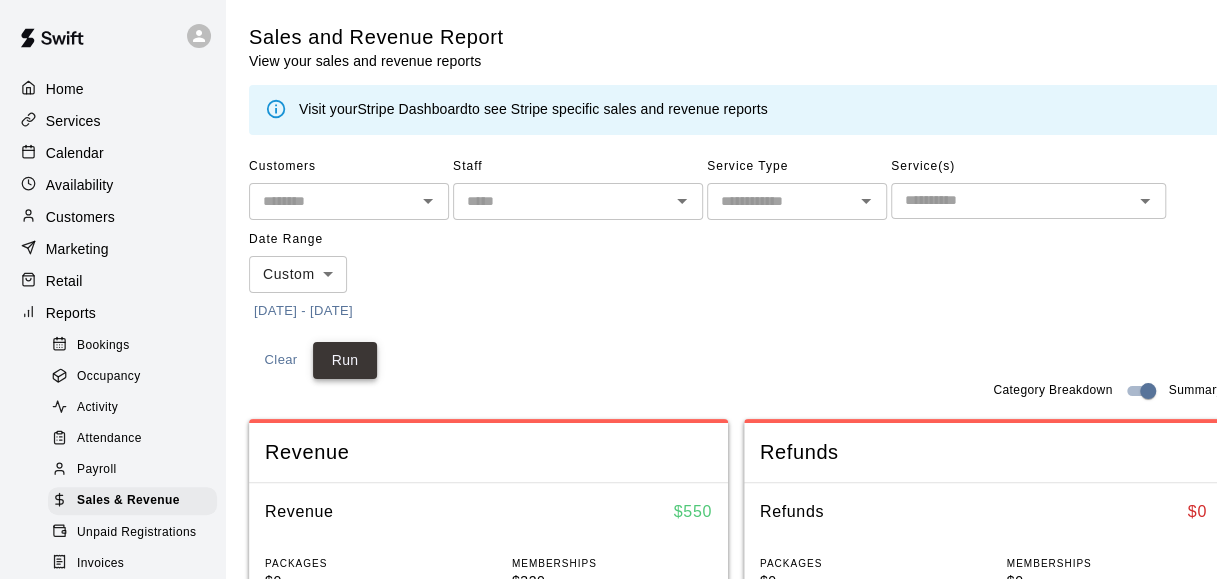 type 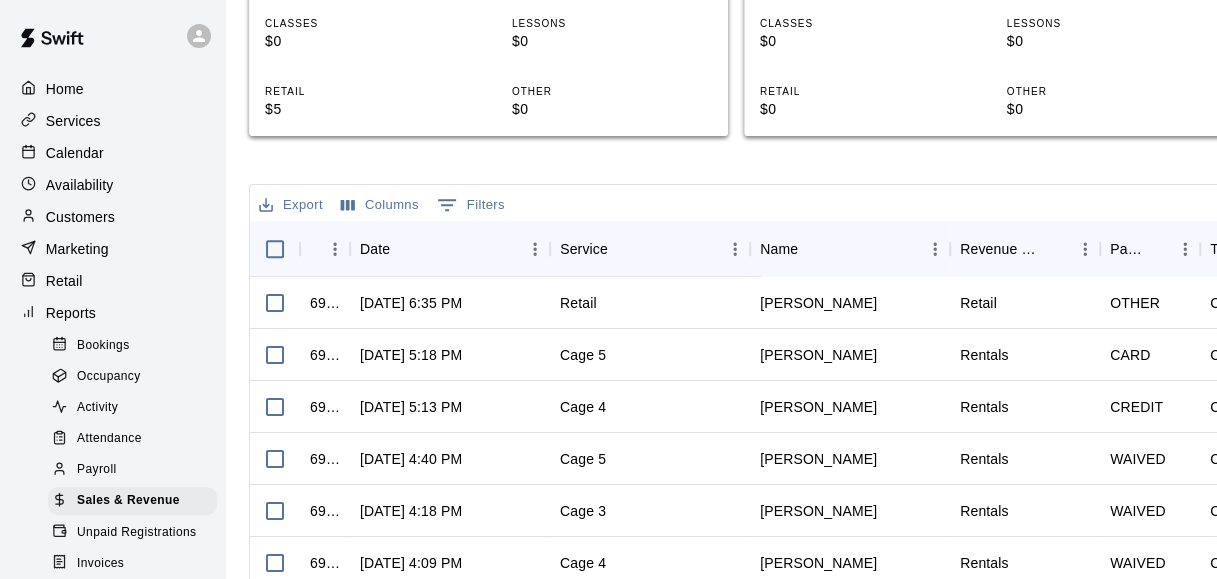 scroll, scrollTop: 680, scrollLeft: 0, axis: vertical 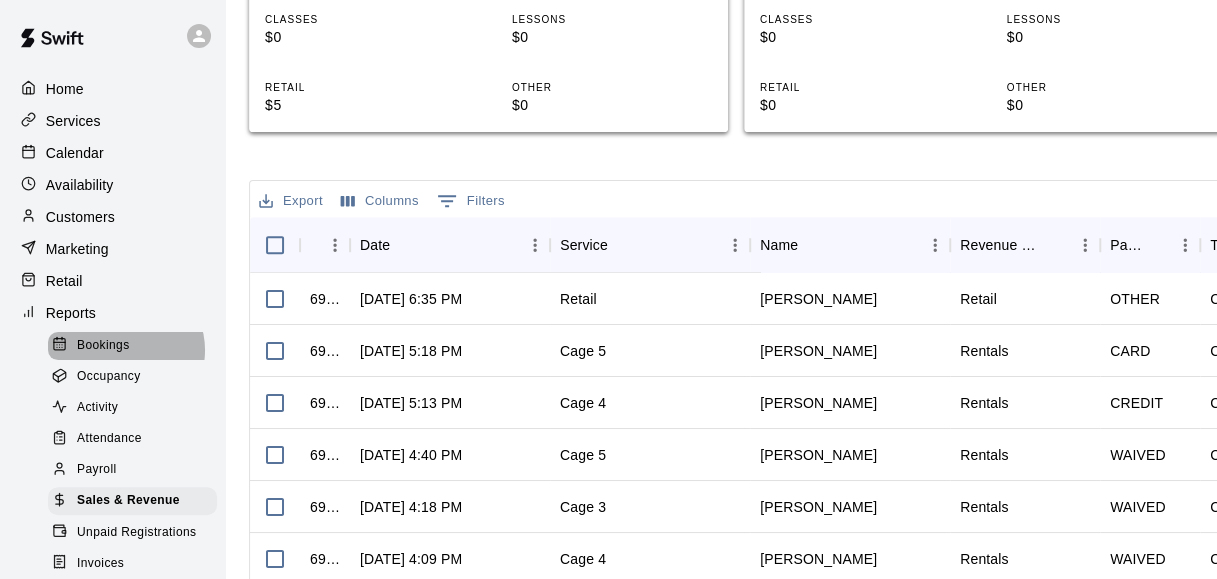 click on "Bookings" at bounding box center (103, 346) 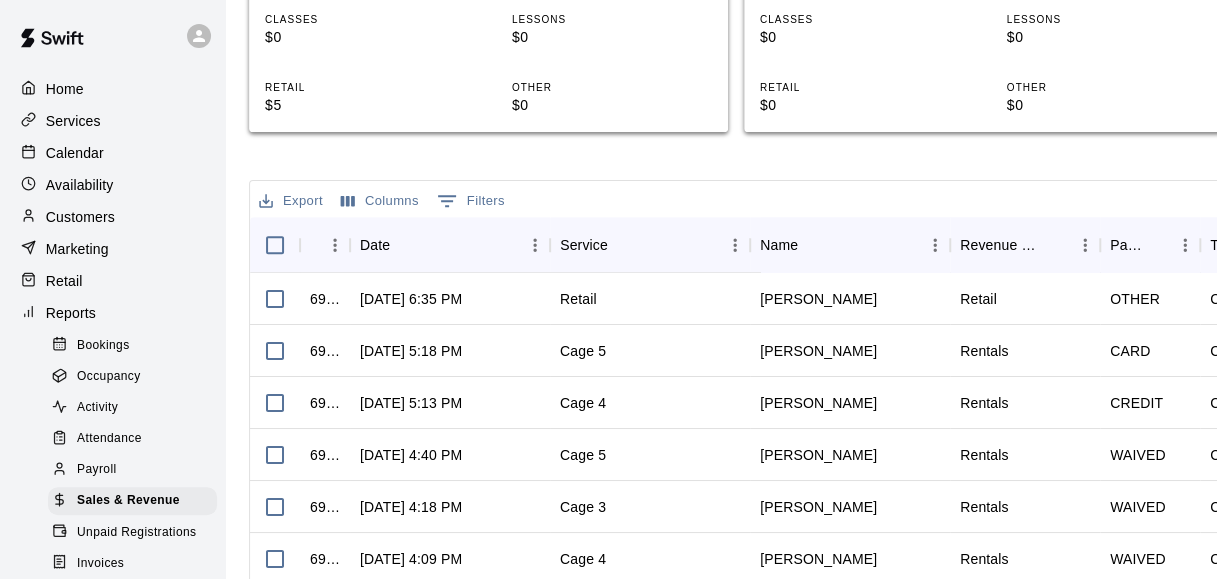 scroll, scrollTop: 0, scrollLeft: 0, axis: both 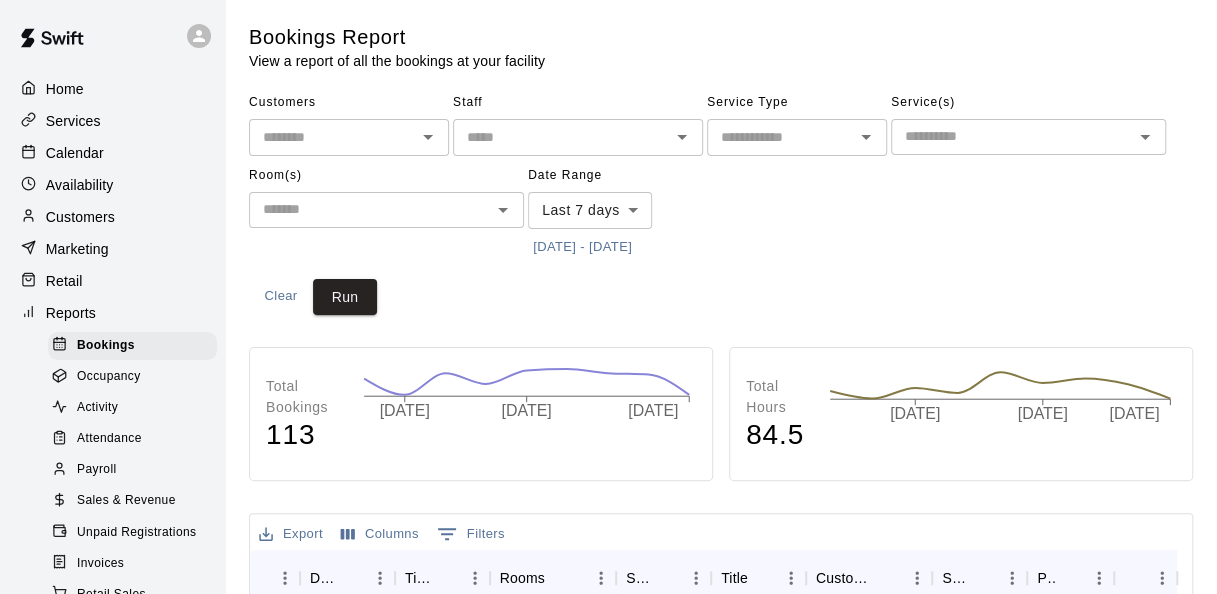 click on "Calendar" at bounding box center [112, 153] 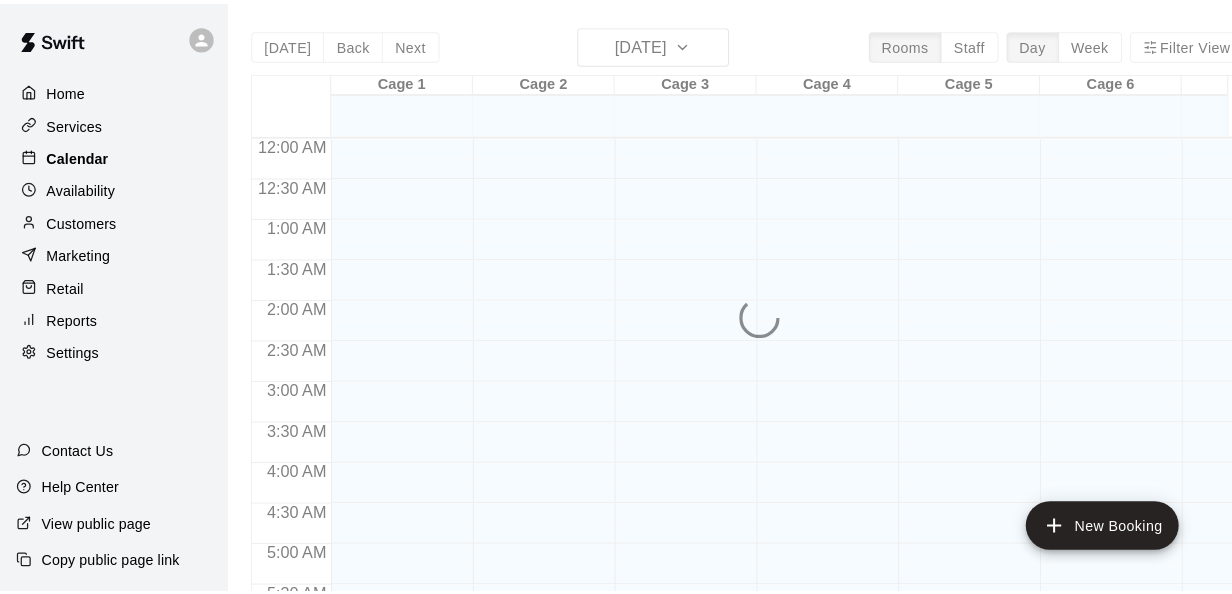 scroll, scrollTop: 1376, scrollLeft: 0, axis: vertical 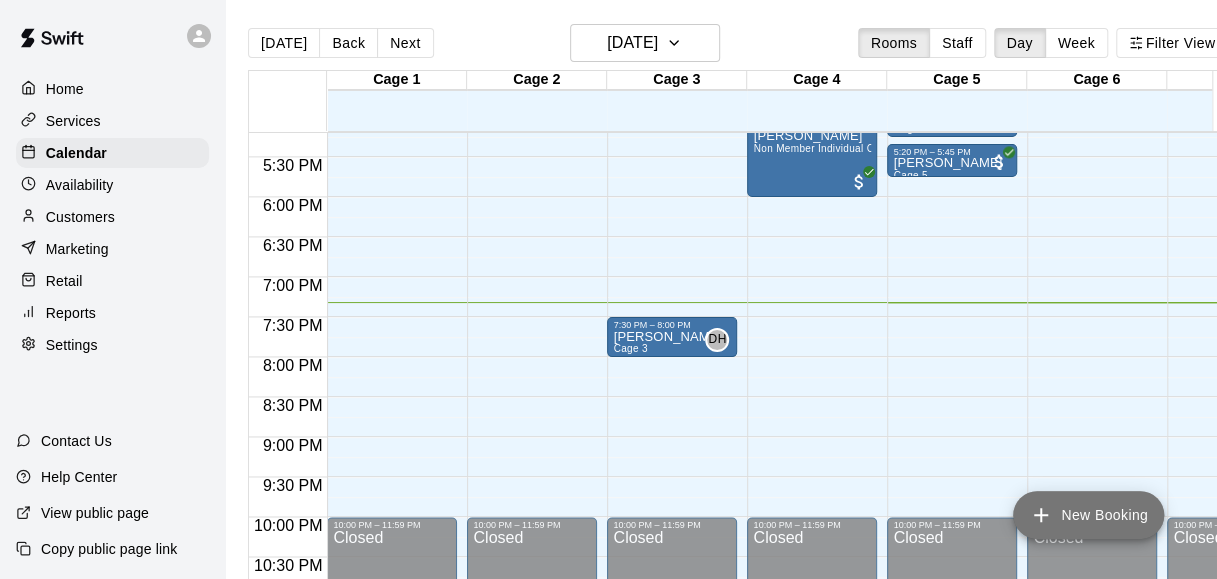 click on "New Booking" at bounding box center [1088, 515] 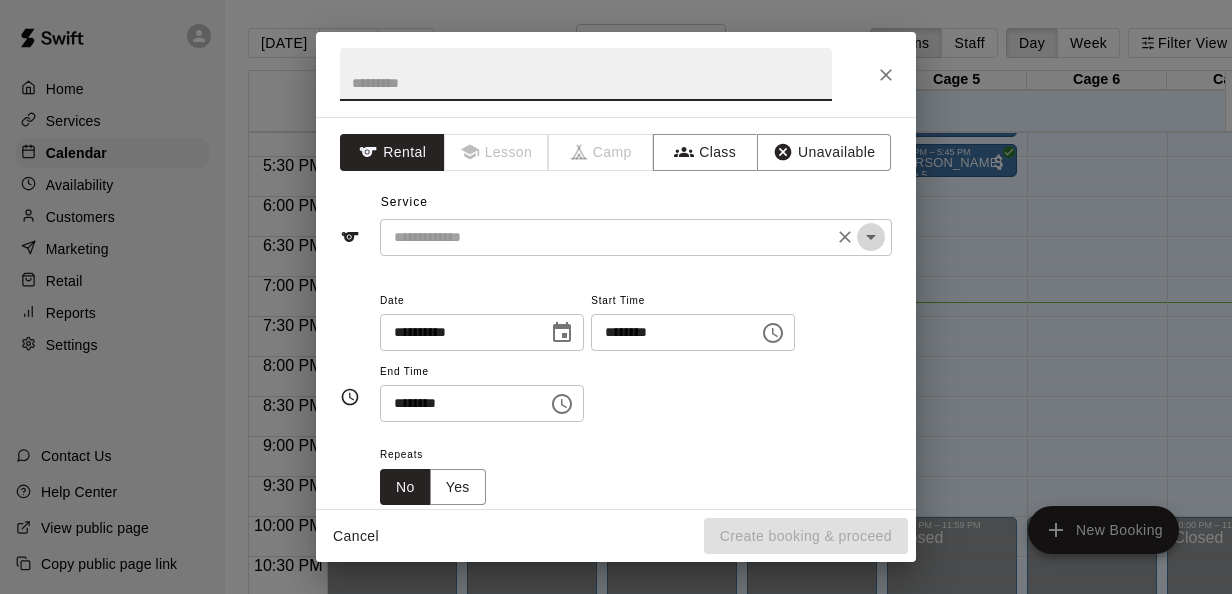 click 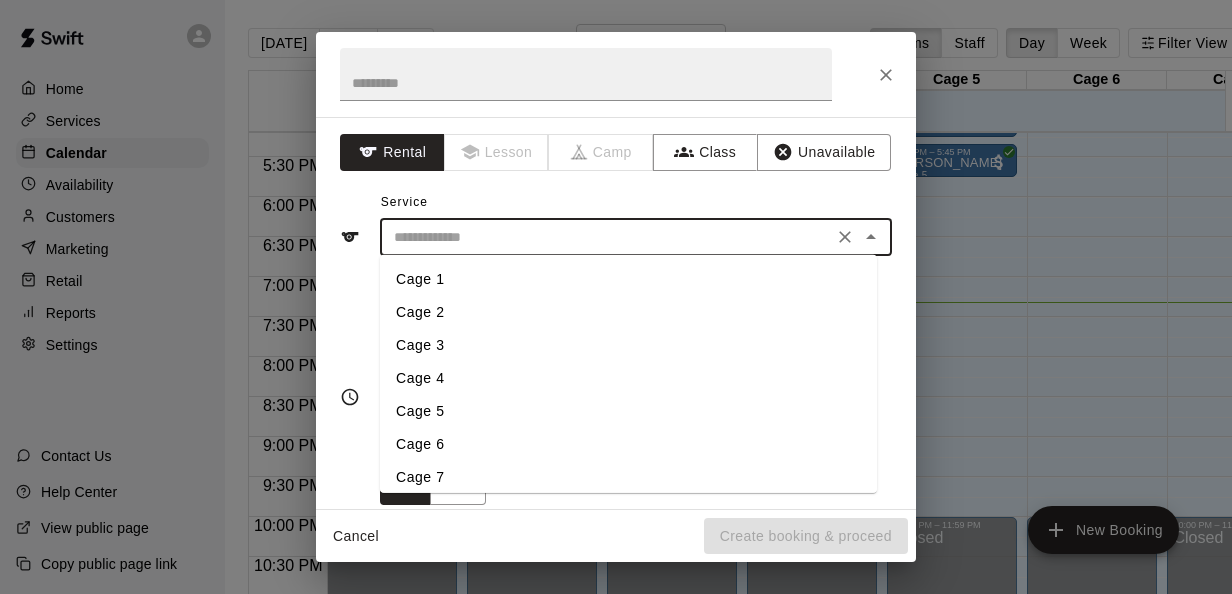click on "Cage 4" at bounding box center (628, 378) 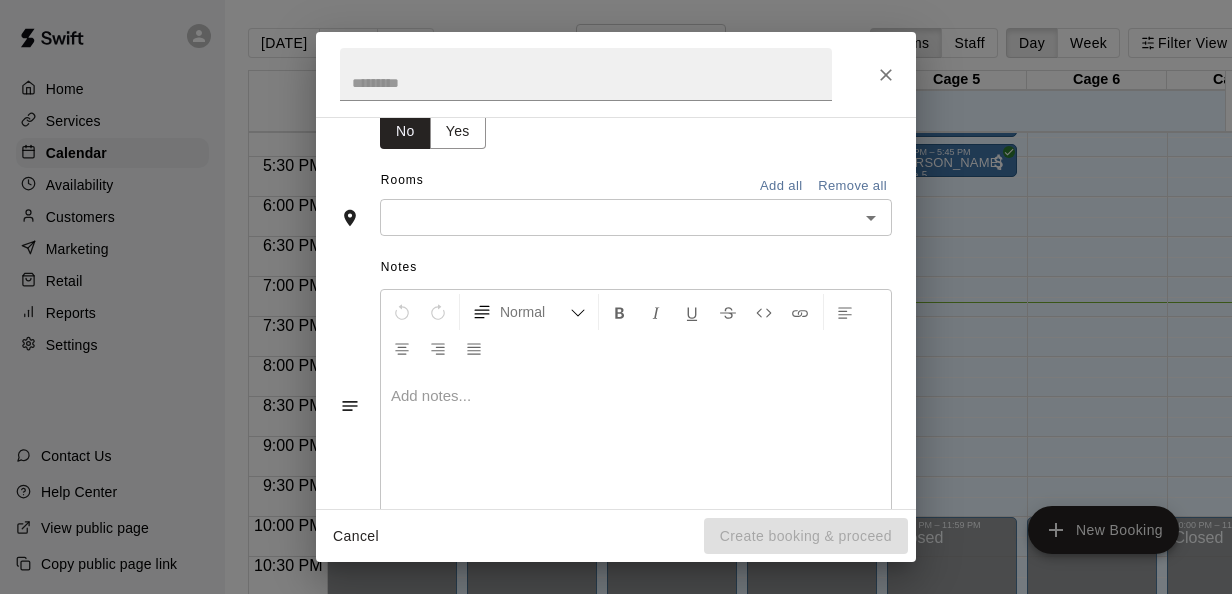 scroll, scrollTop: 360, scrollLeft: 0, axis: vertical 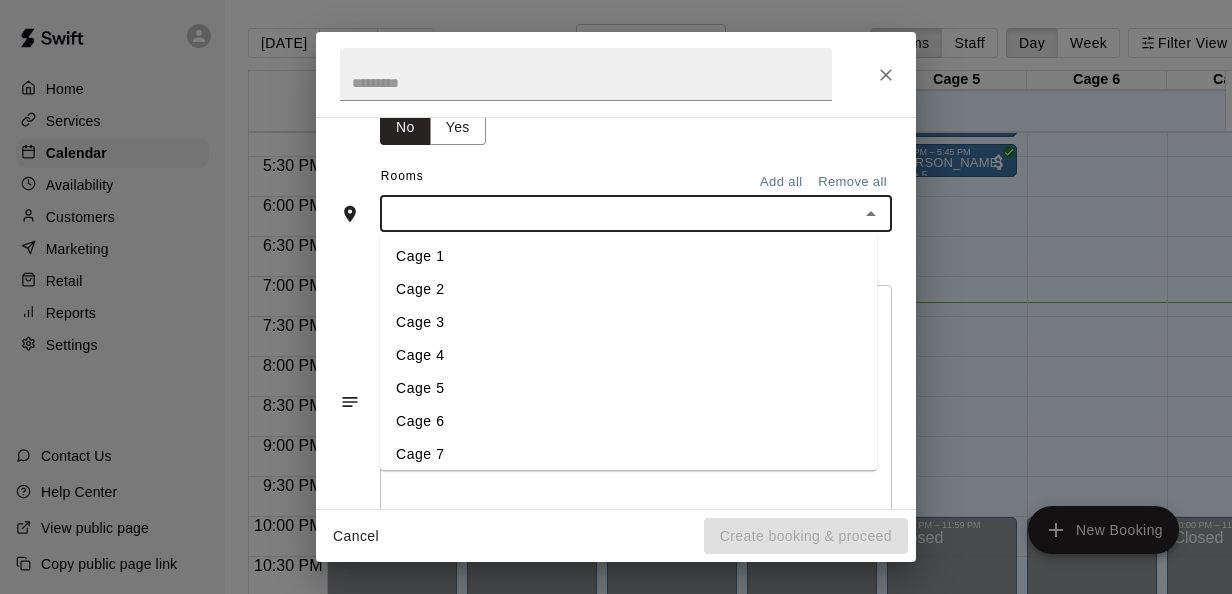 drag, startPoint x: 812, startPoint y: 205, endPoint x: 652, endPoint y: 358, distance: 221.37976 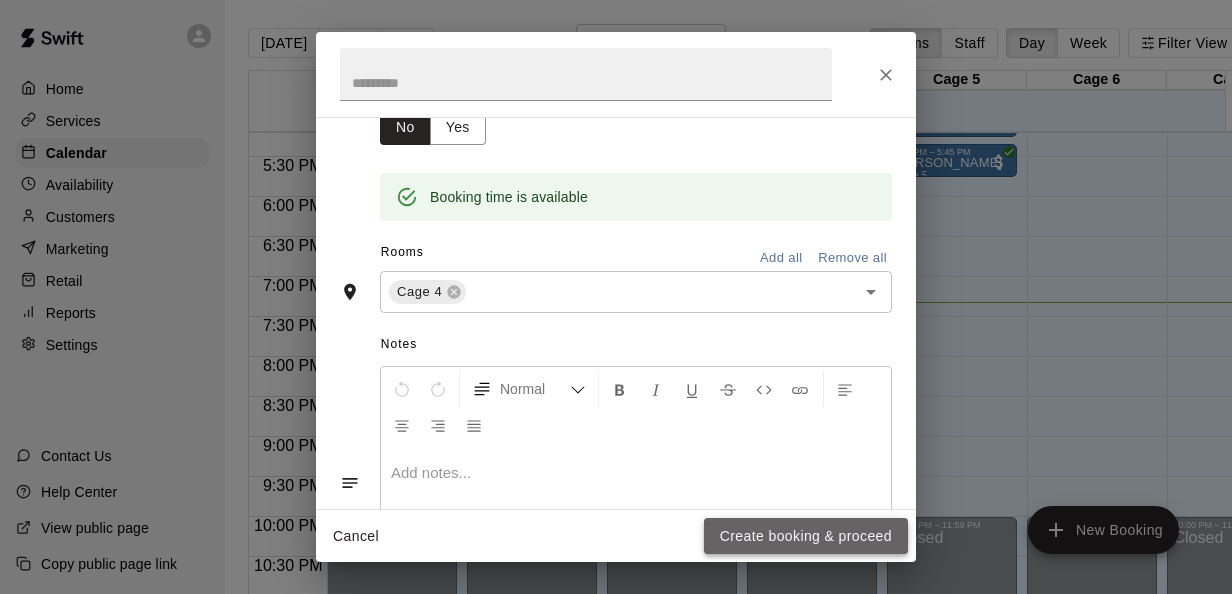 click on "Create booking & proceed" at bounding box center (806, 536) 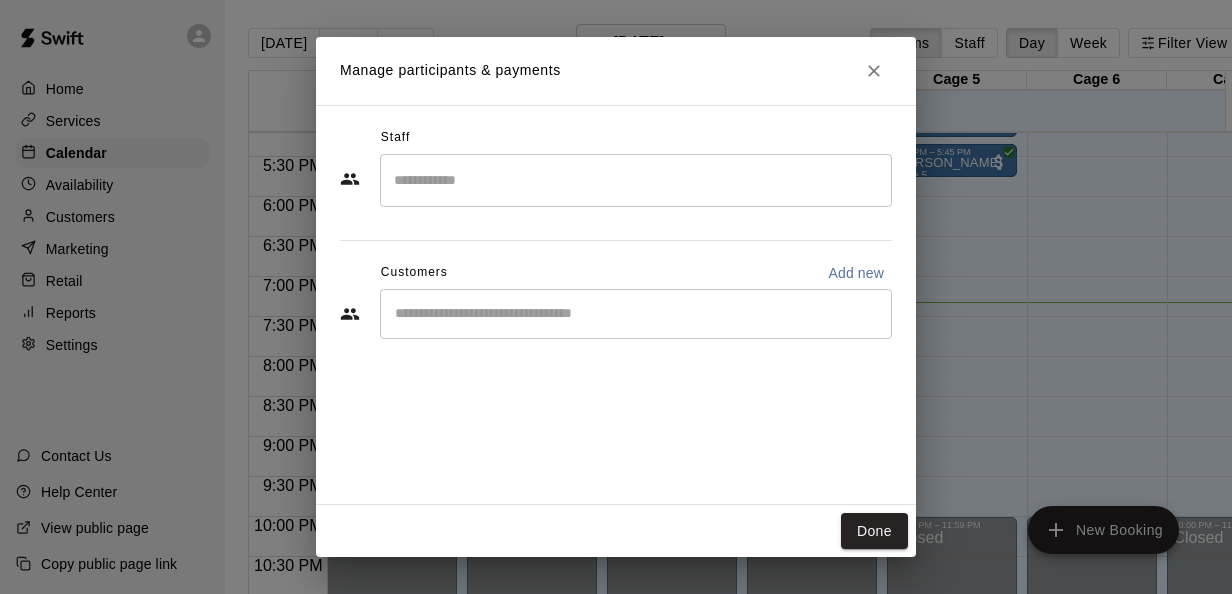 click on "​" at bounding box center [636, 314] 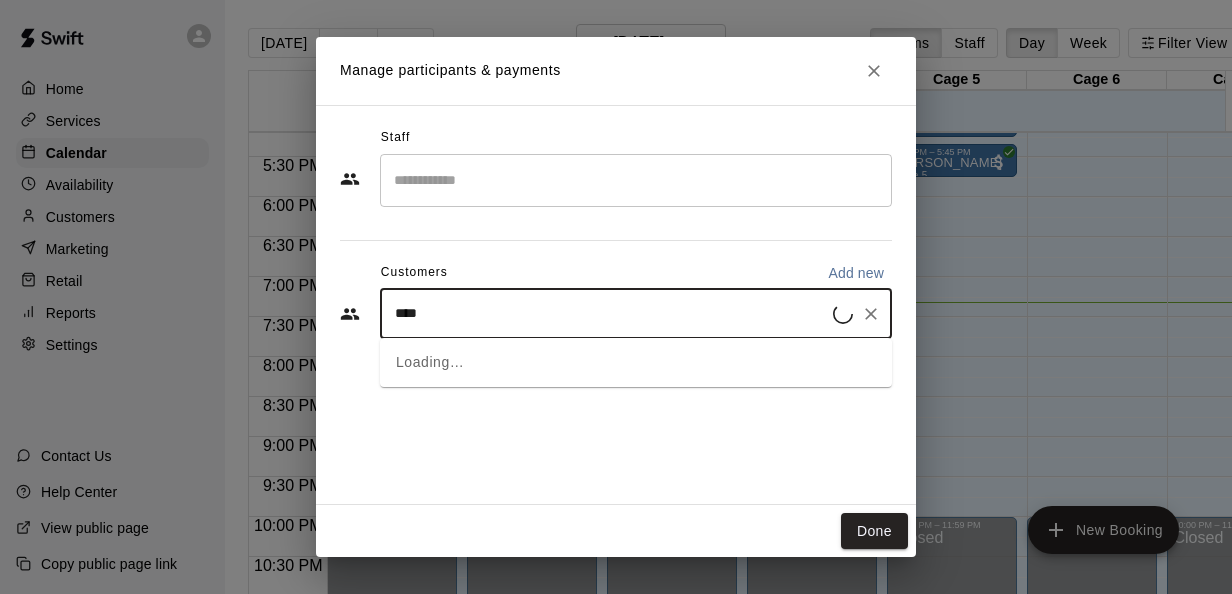 type on "*****" 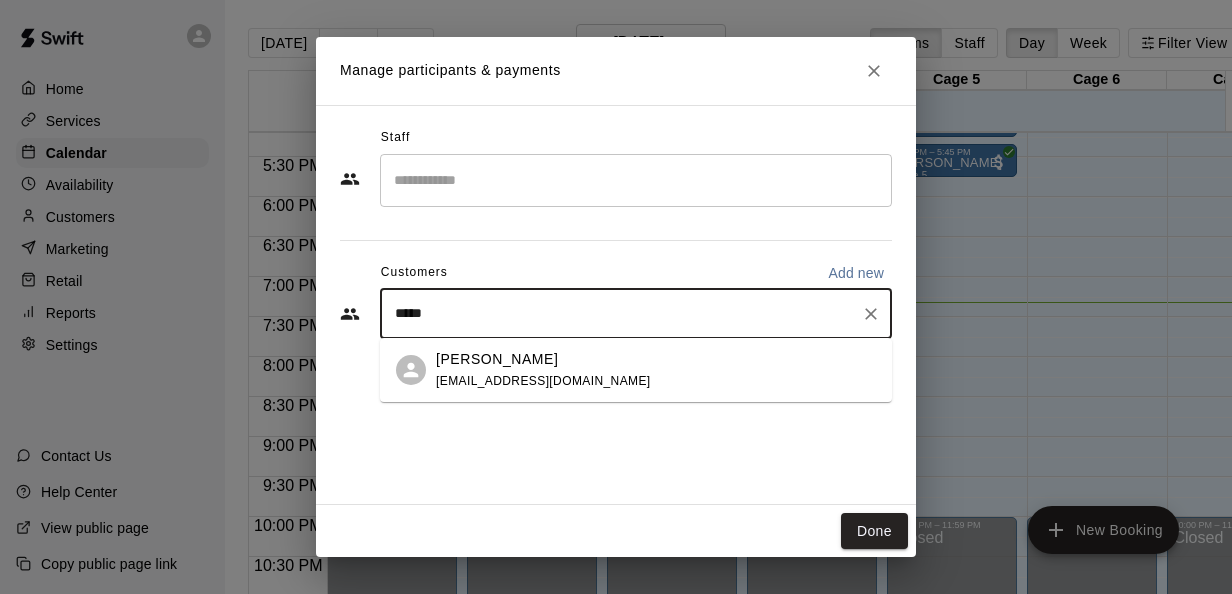click on "[PERSON_NAME] [EMAIL_ADDRESS][DOMAIN_NAME]" at bounding box center [656, 370] 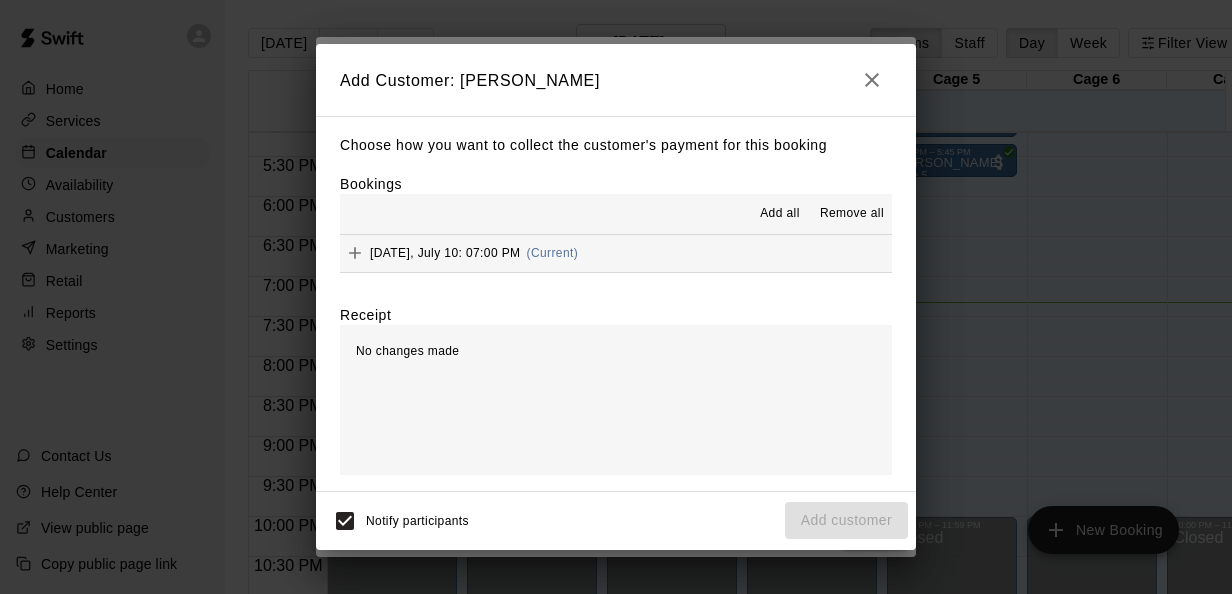 click on "[DATE], July 10: 07:00 PM (Current)" at bounding box center (616, 253) 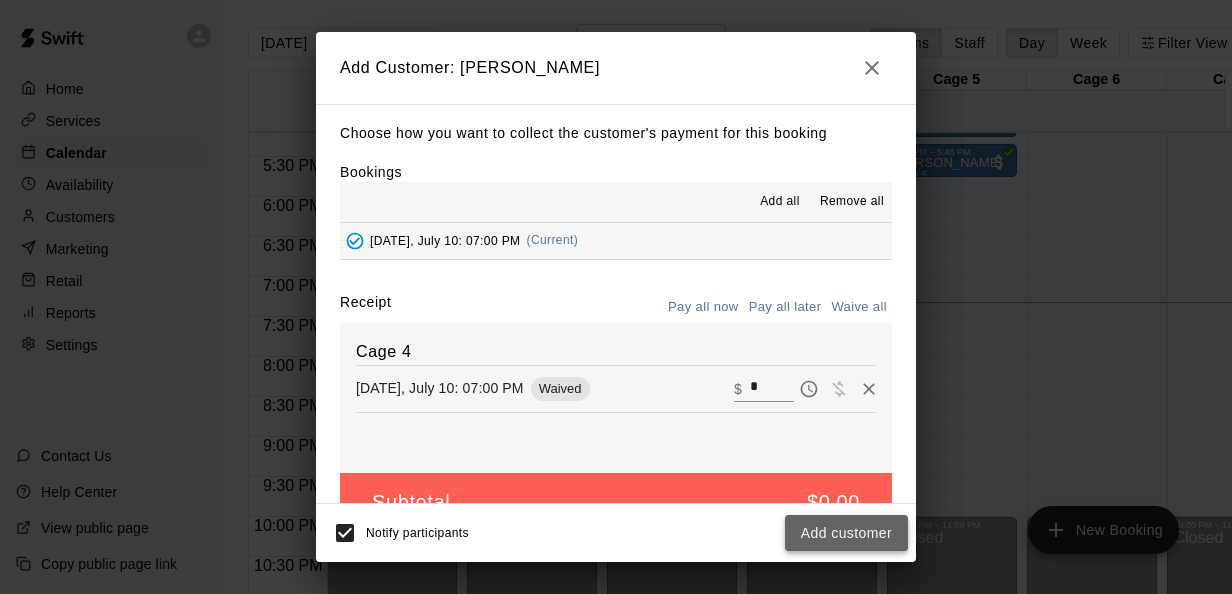 click on "Add customer" at bounding box center (846, 533) 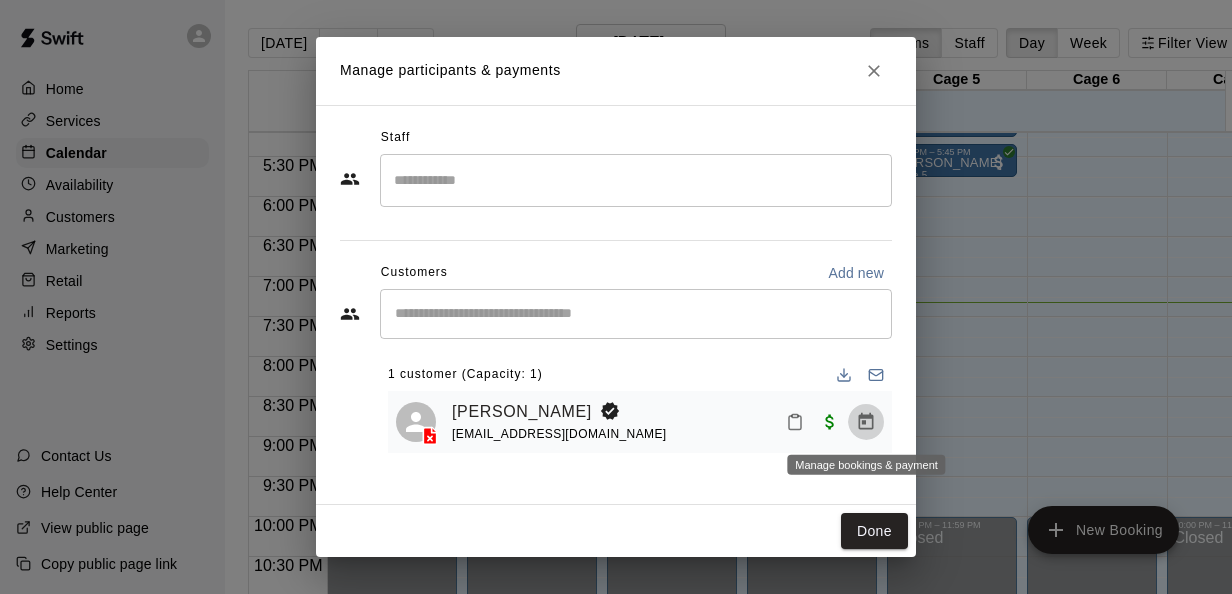 click 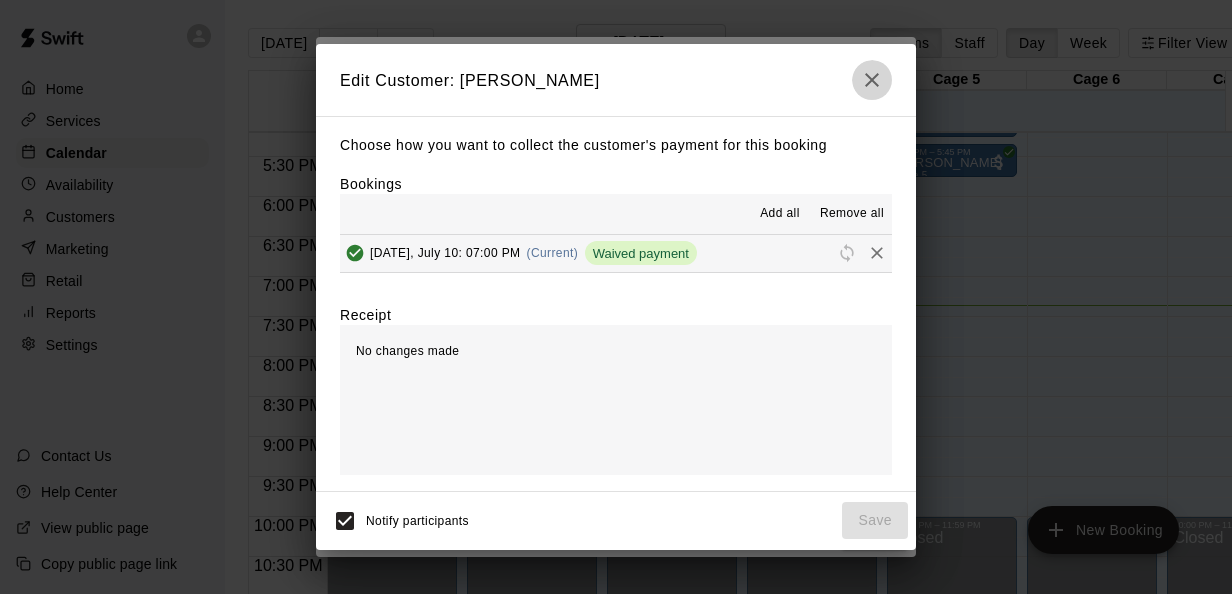 click 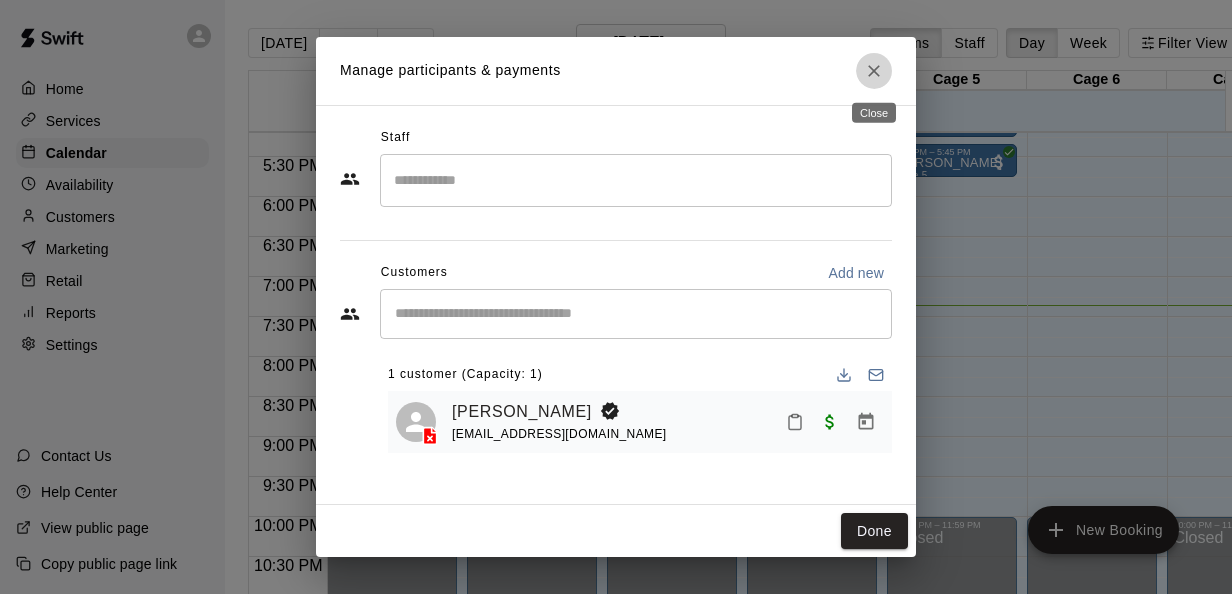 click 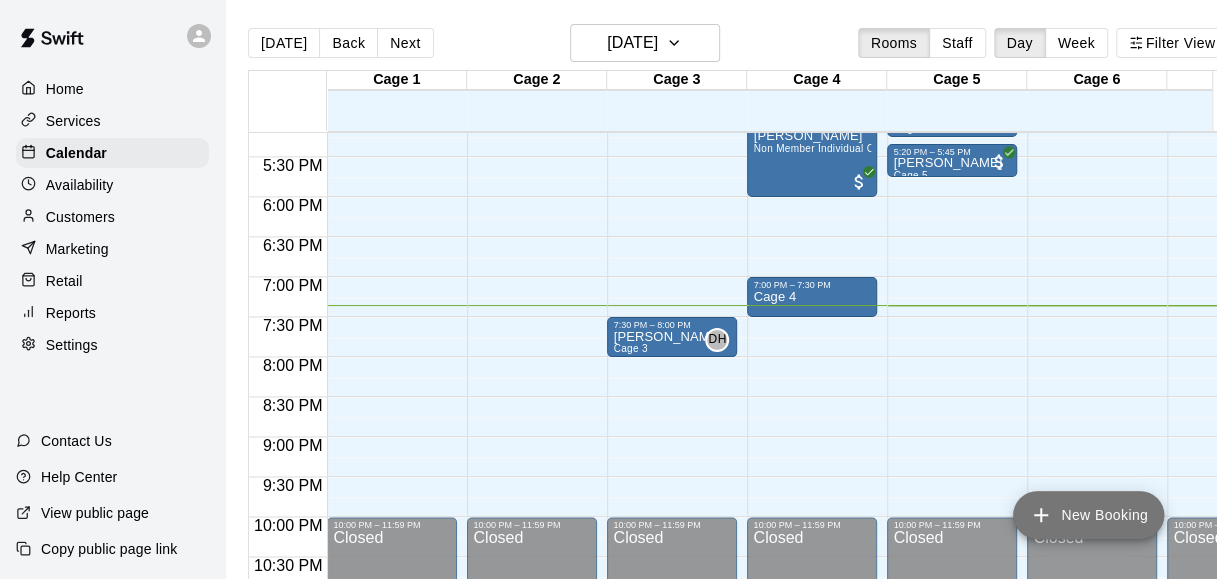 click on "New Booking" at bounding box center [1088, 515] 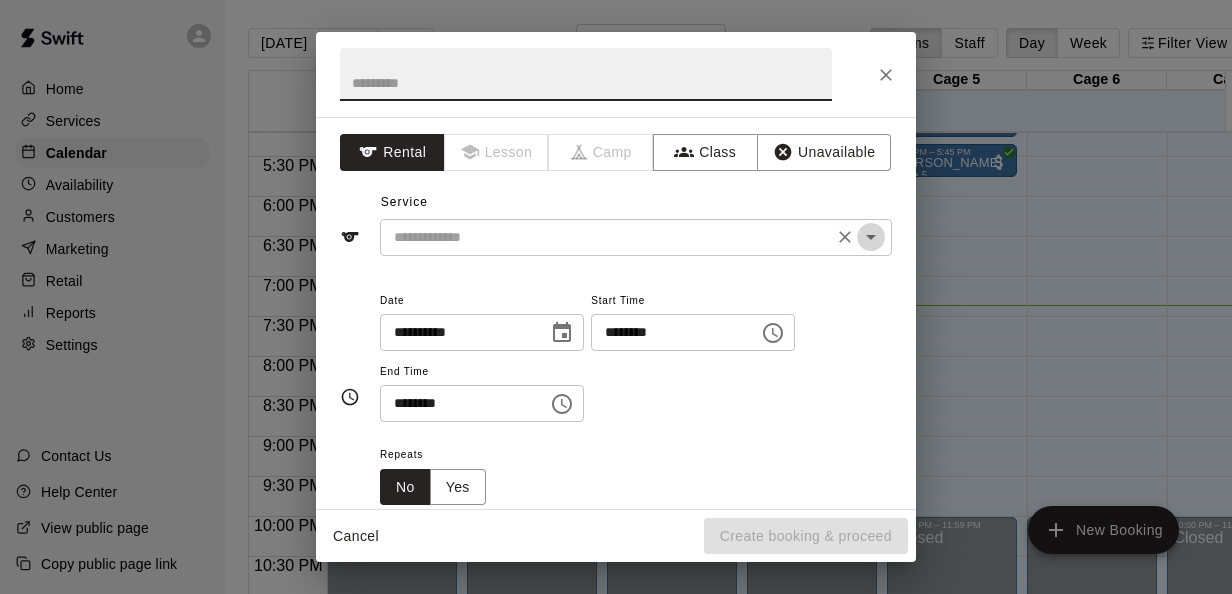 click 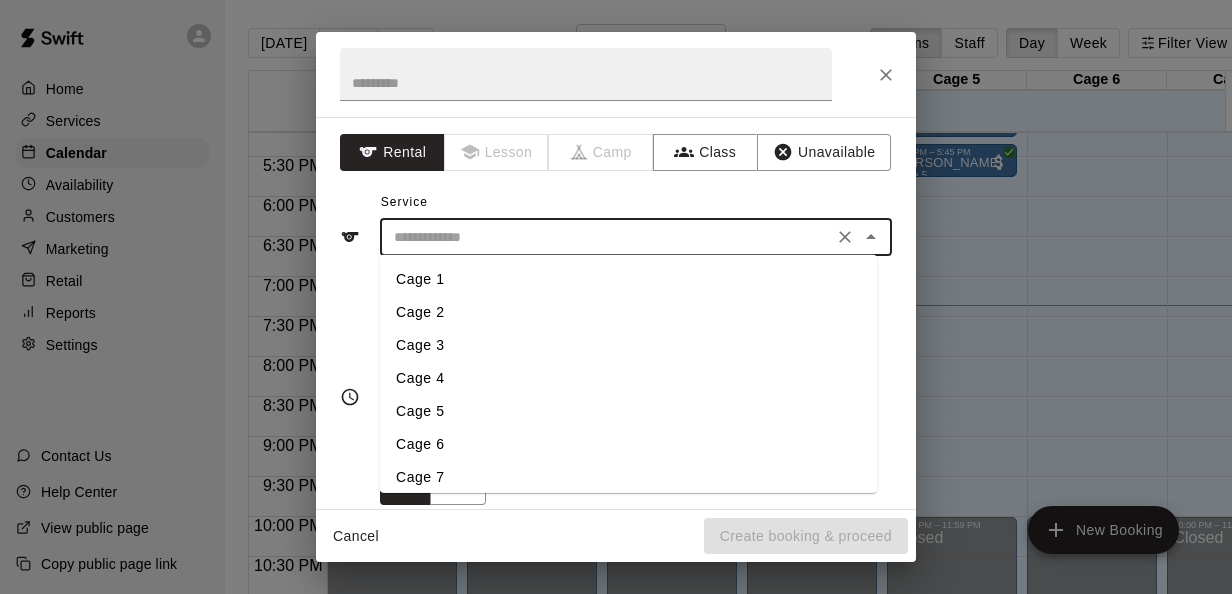 click on "Cage 4" at bounding box center [628, 378] 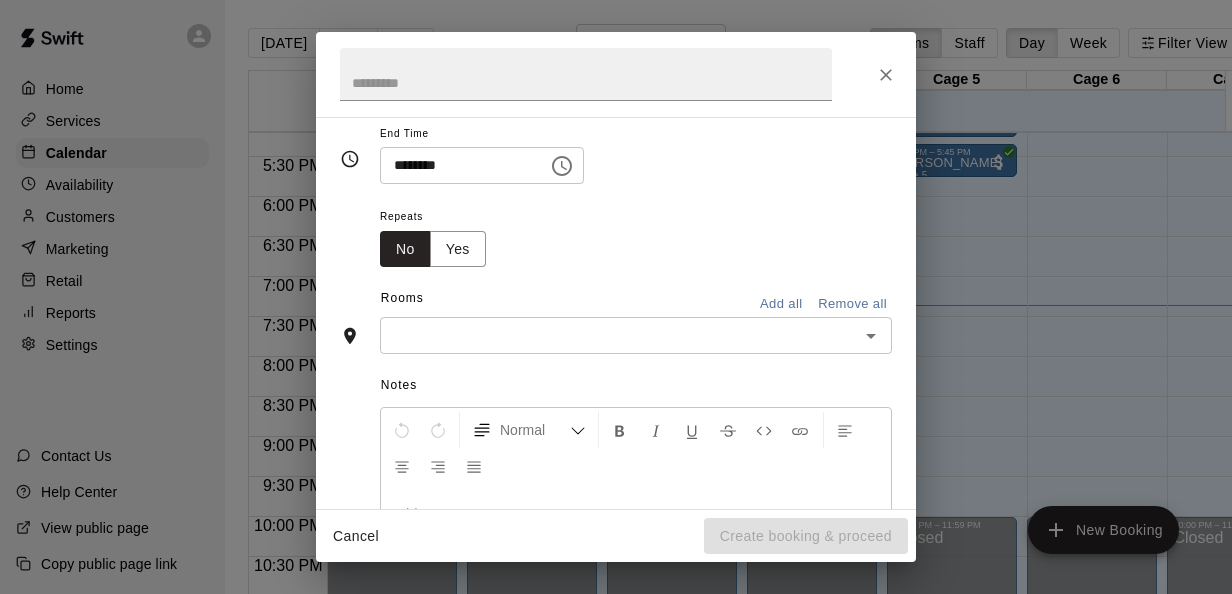 scroll, scrollTop: 240, scrollLeft: 0, axis: vertical 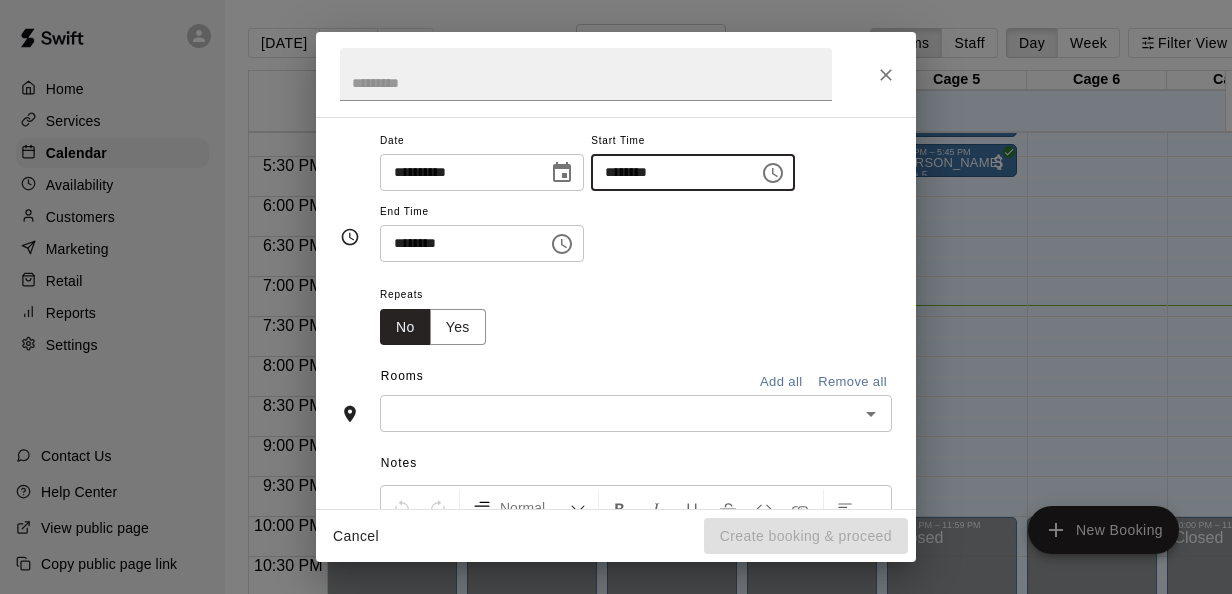 click on "********" at bounding box center [668, 172] 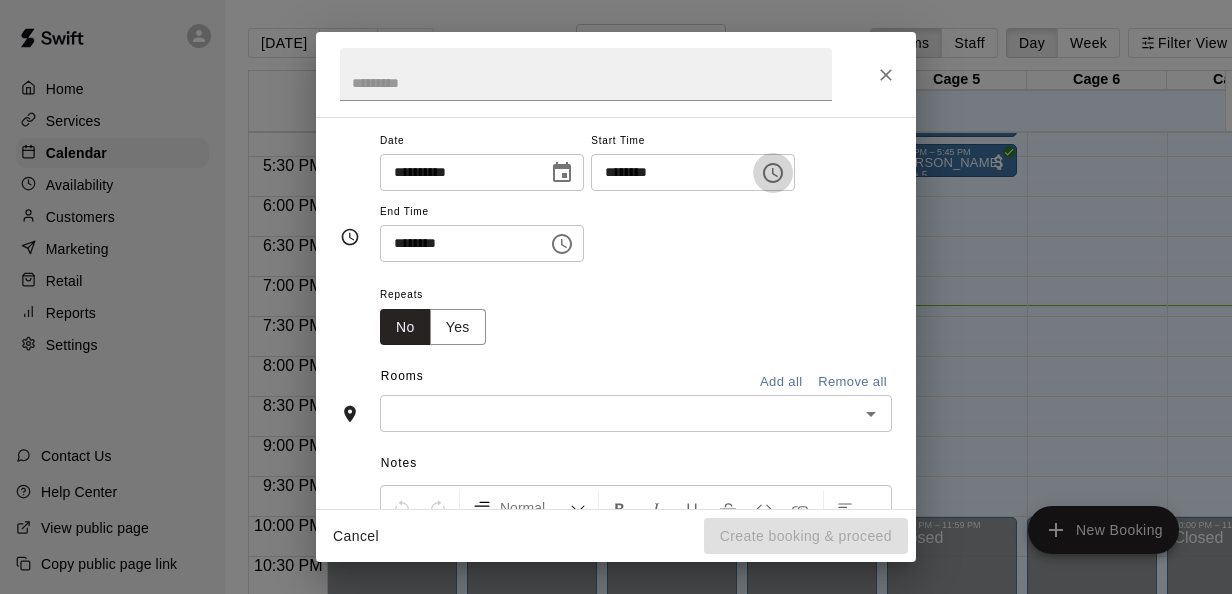 click 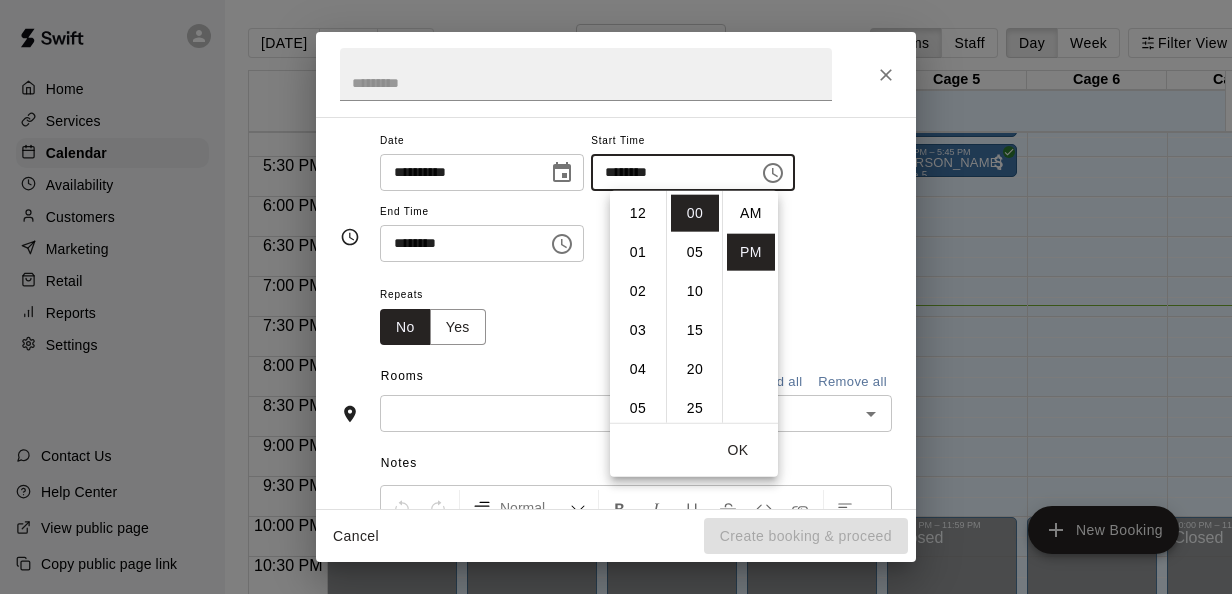 scroll, scrollTop: 273, scrollLeft: 0, axis: vertical 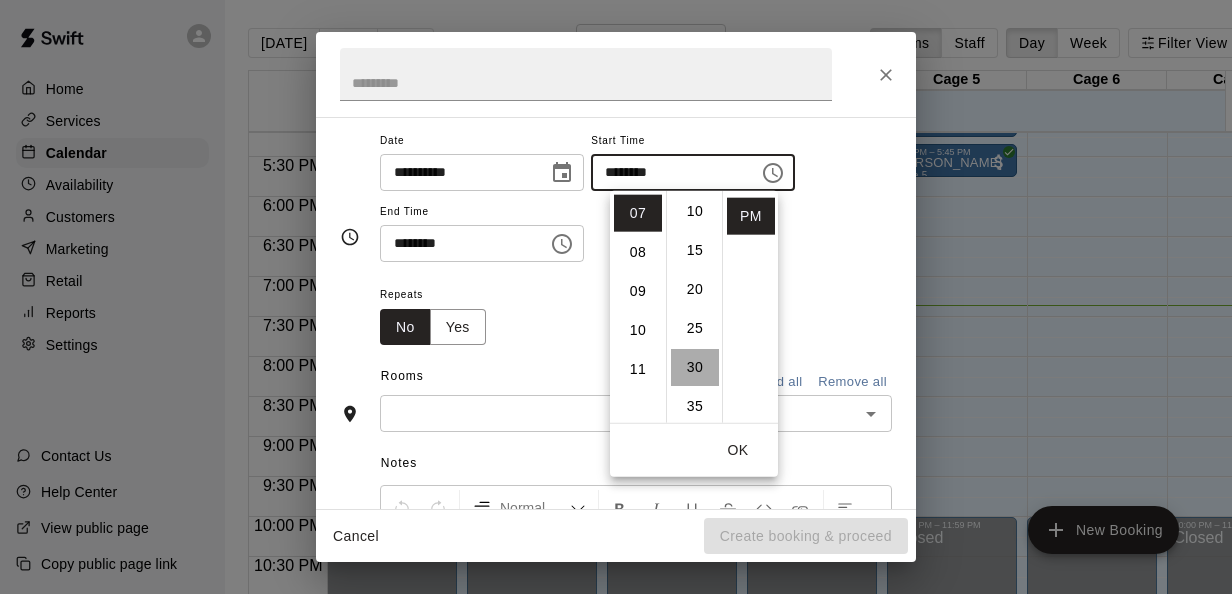 click on "30" at bounding box center (695, 367) 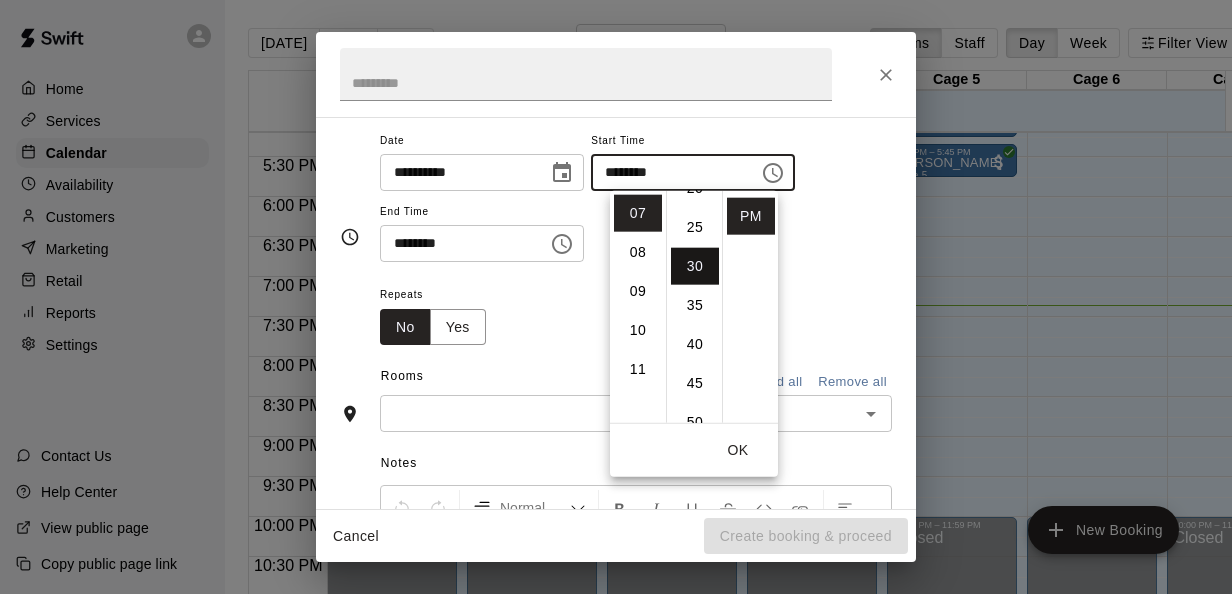 scroll, scrollTop: 234, scrollLeft: 0, axis: vertical 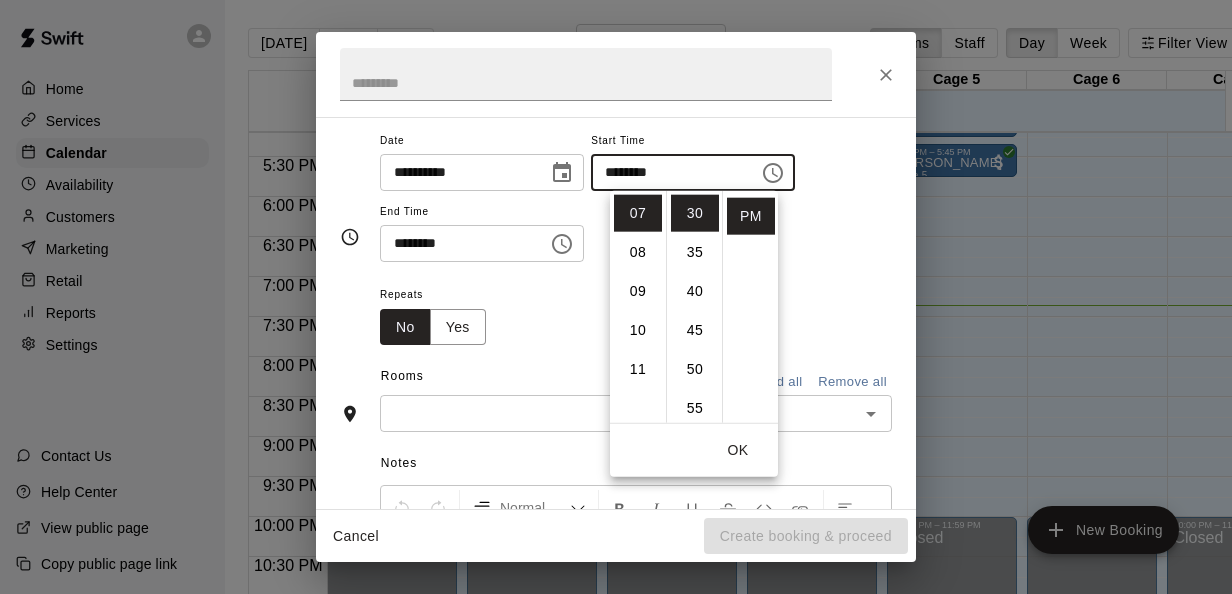 click on "Repeats No Yes" at bounding box center (636, 313) 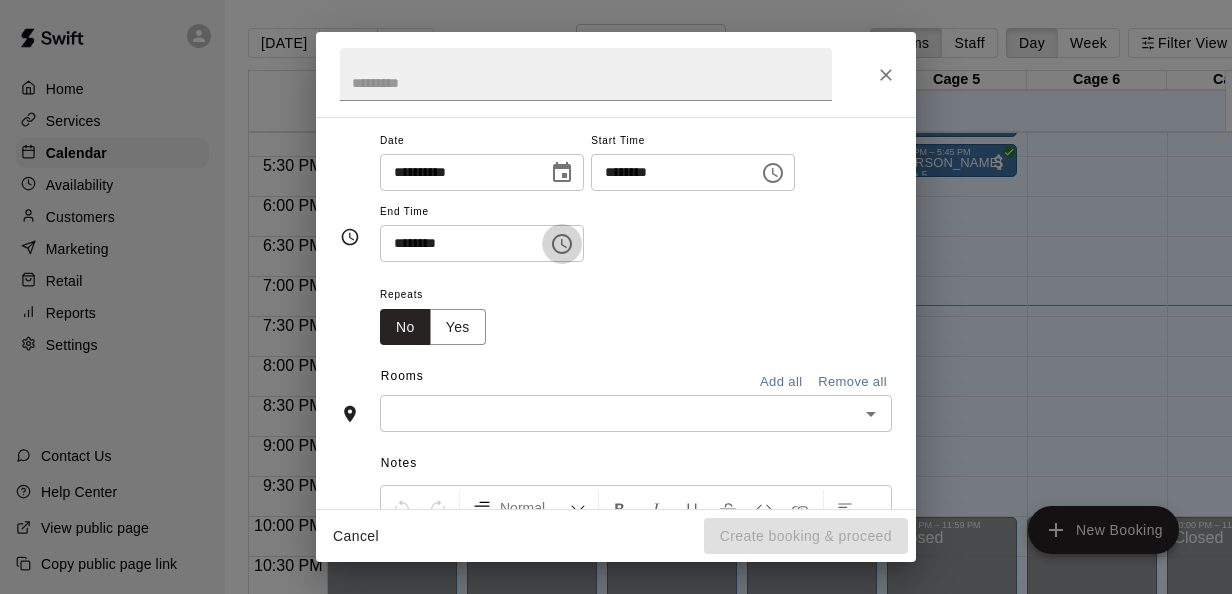 click at bounding box center [562, 244] 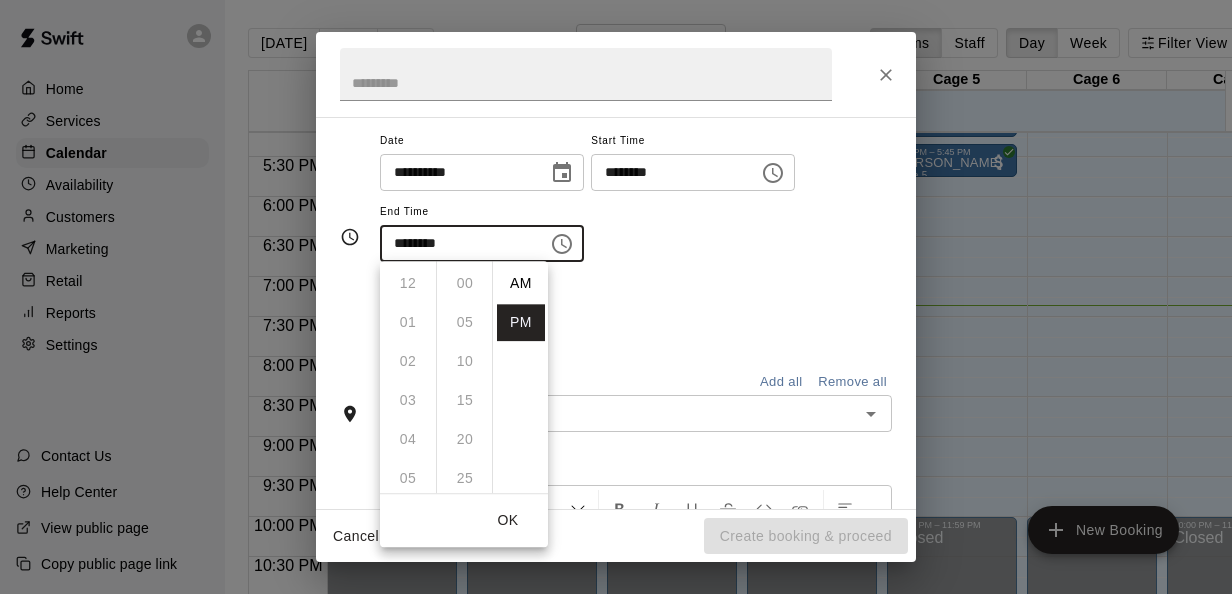 scroll, scrollTop: 273, scrollLeft: 0, axis: vertical 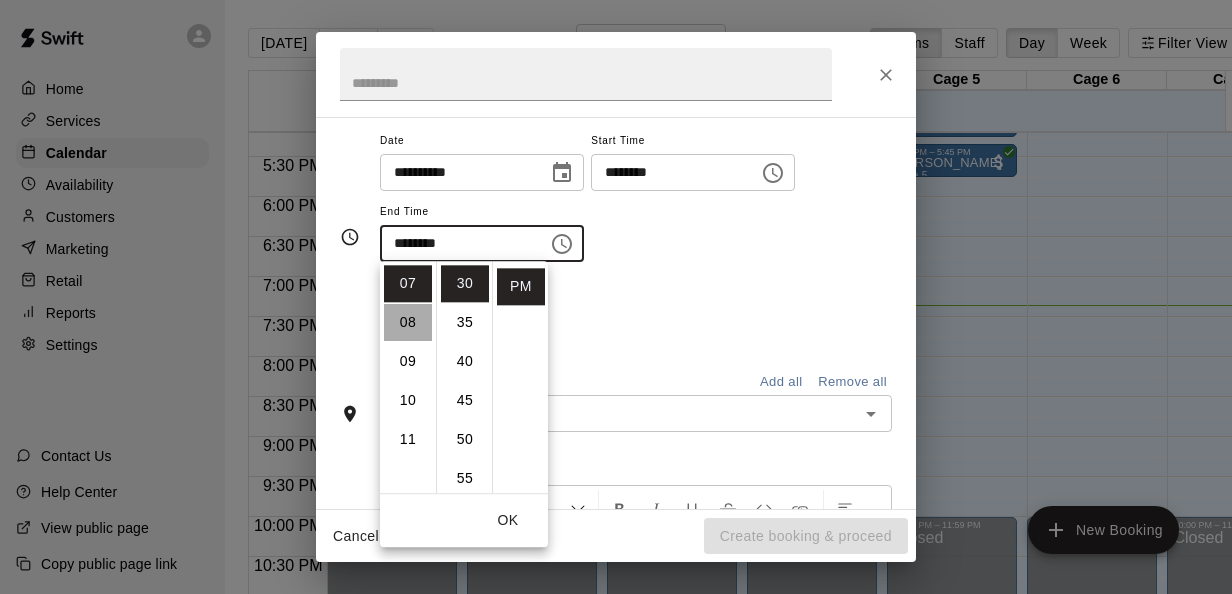 click on "08" at bounding box center [408, 322] 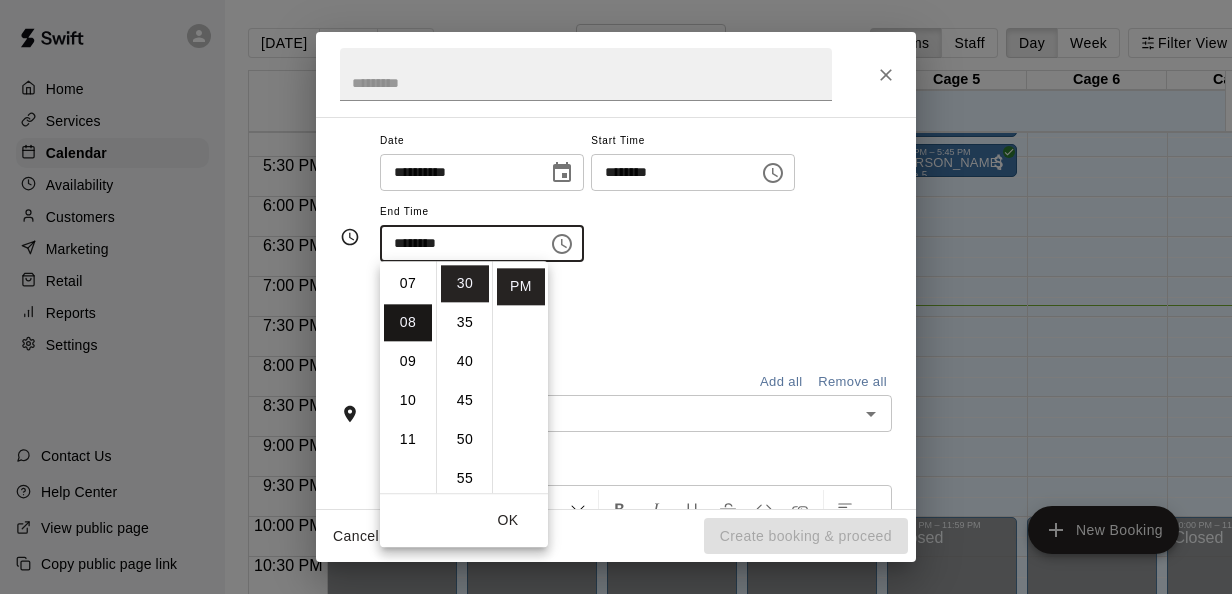 scroll, scrollTop: 312, scrollLeft: 0, axis: vertical 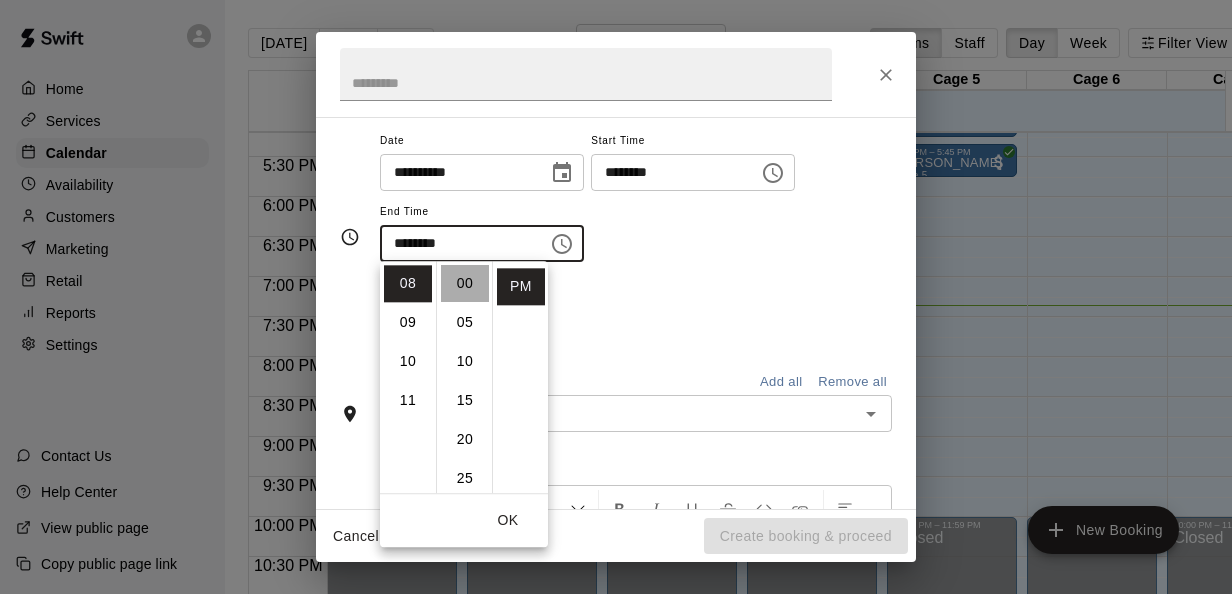 click on "00" at bounding box center [465, 283] 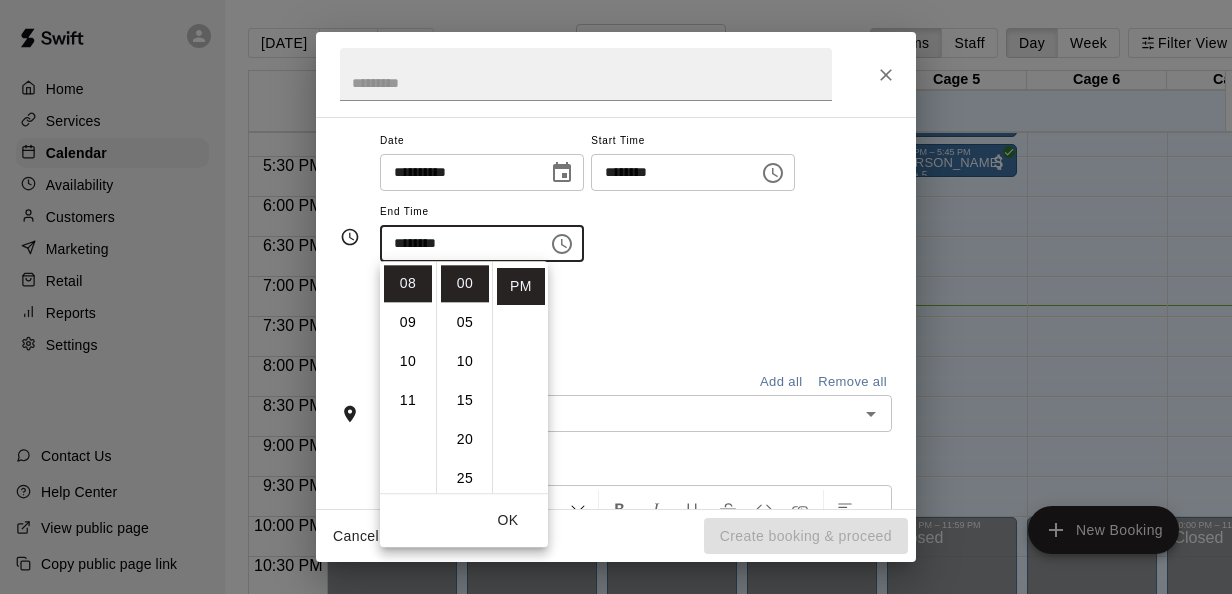 click on "Repeats No Yes" at bounding box center (636, 313) 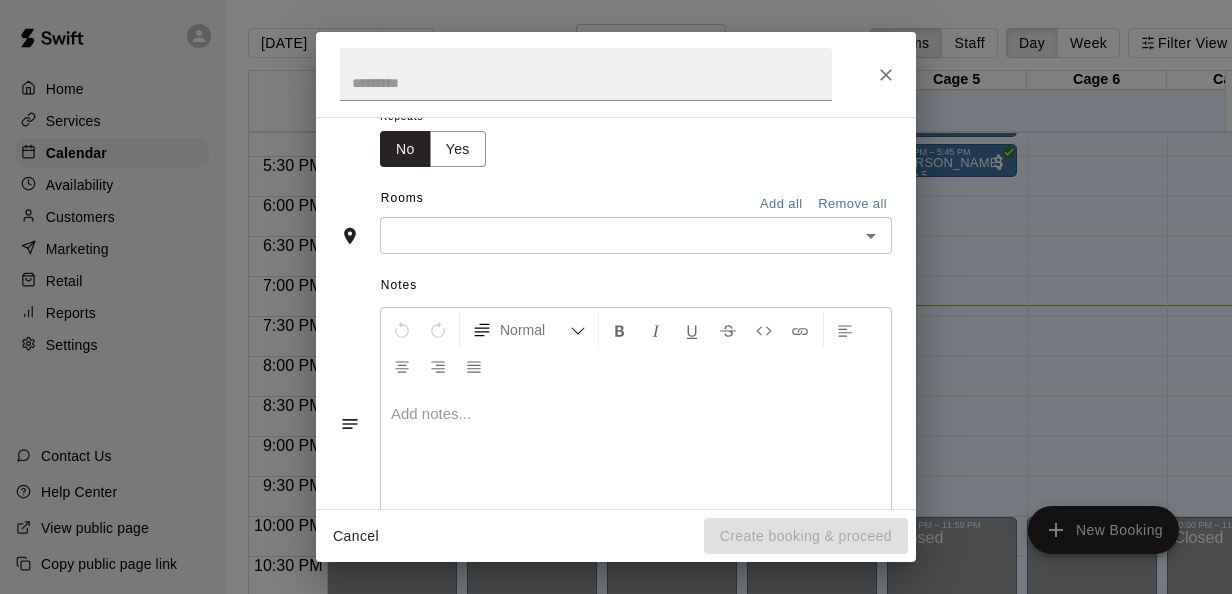 scroll, scrollTop: 360, scrollLeft: 0, axis: vertical 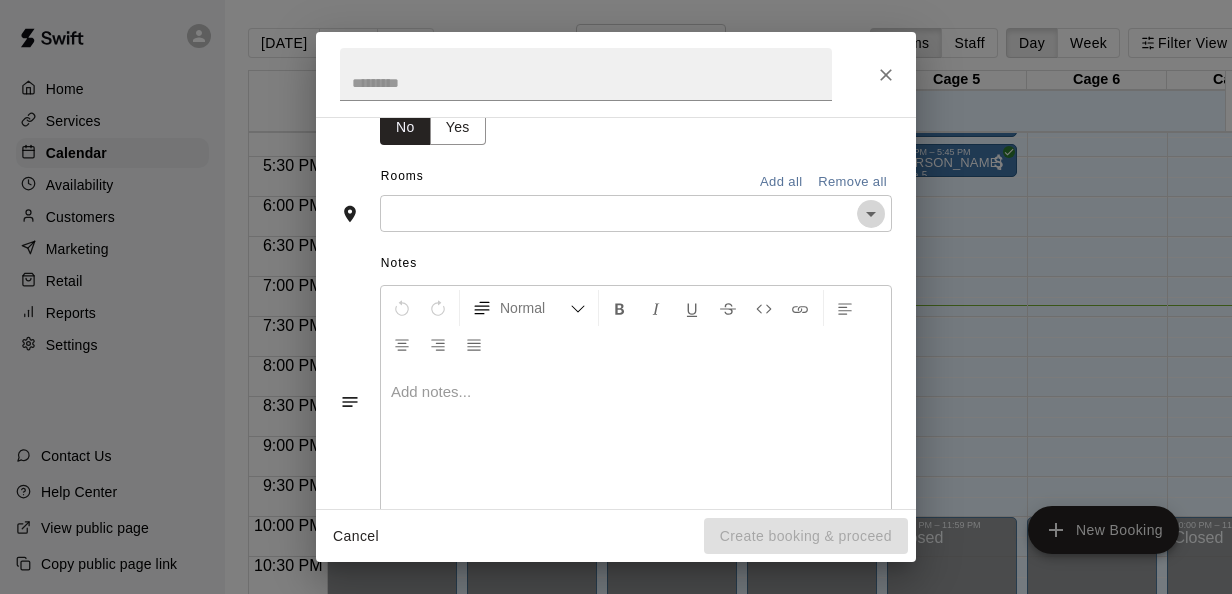 click 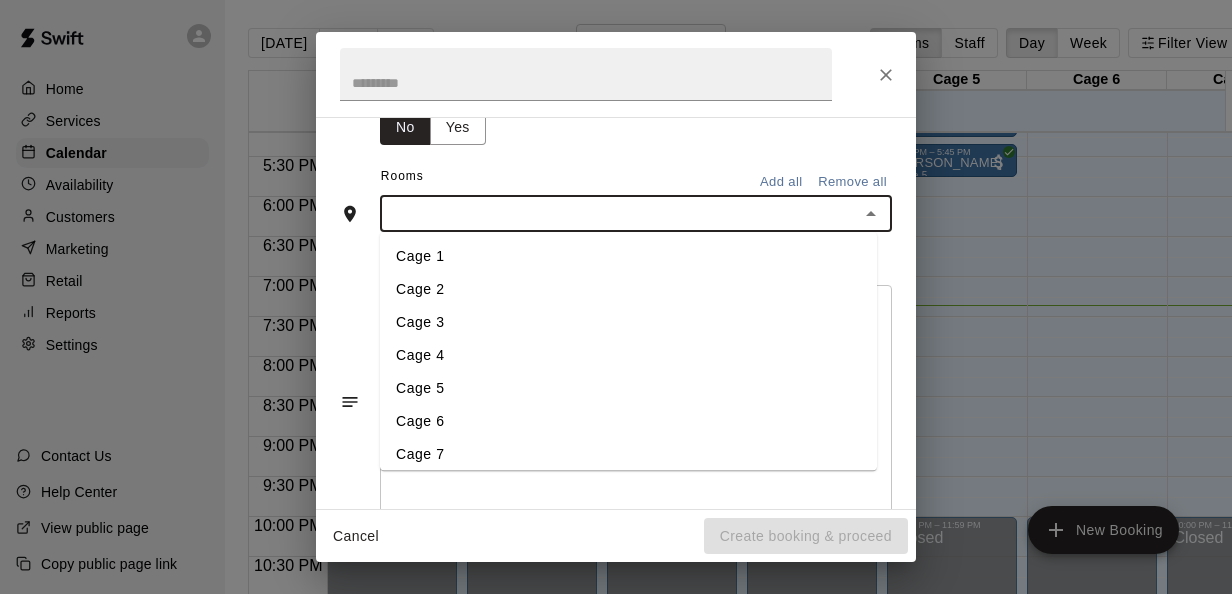 click on "Cage 4" at bounding box center (628, 356) 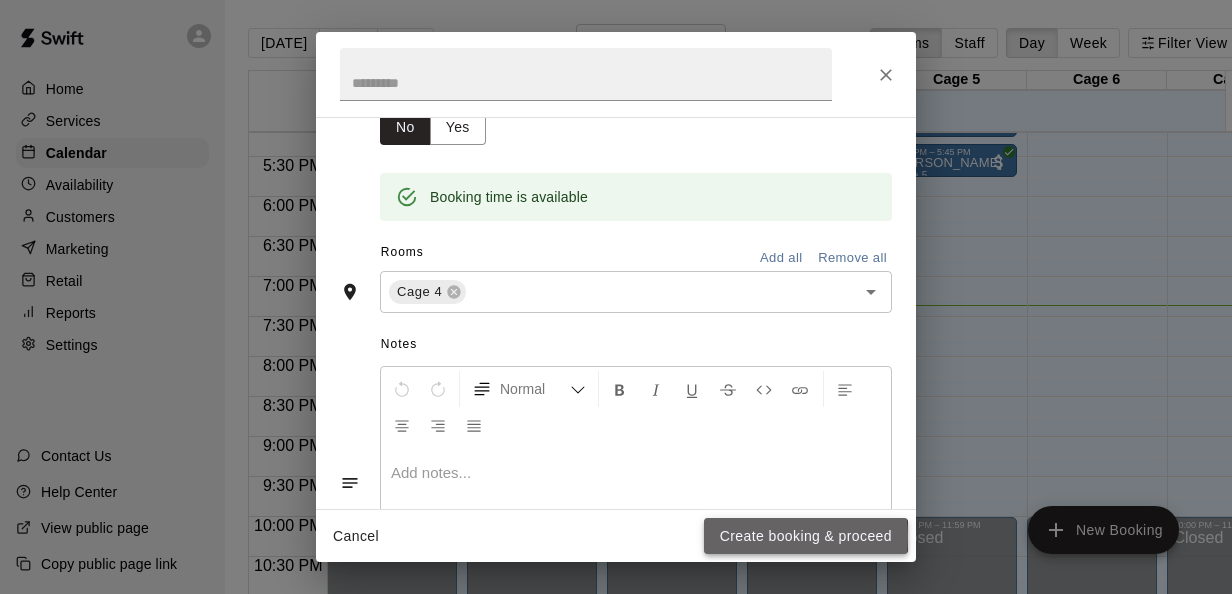 click on "Create booking & proceed" at bounding box center (806, 536) 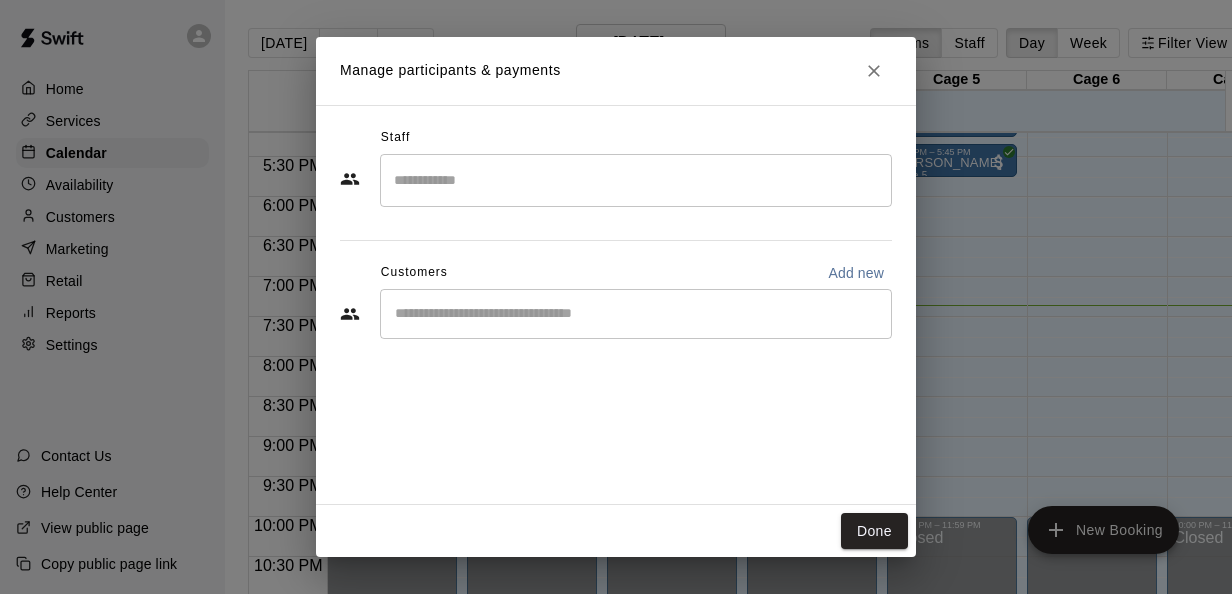 click at bounding box center [636, 314] 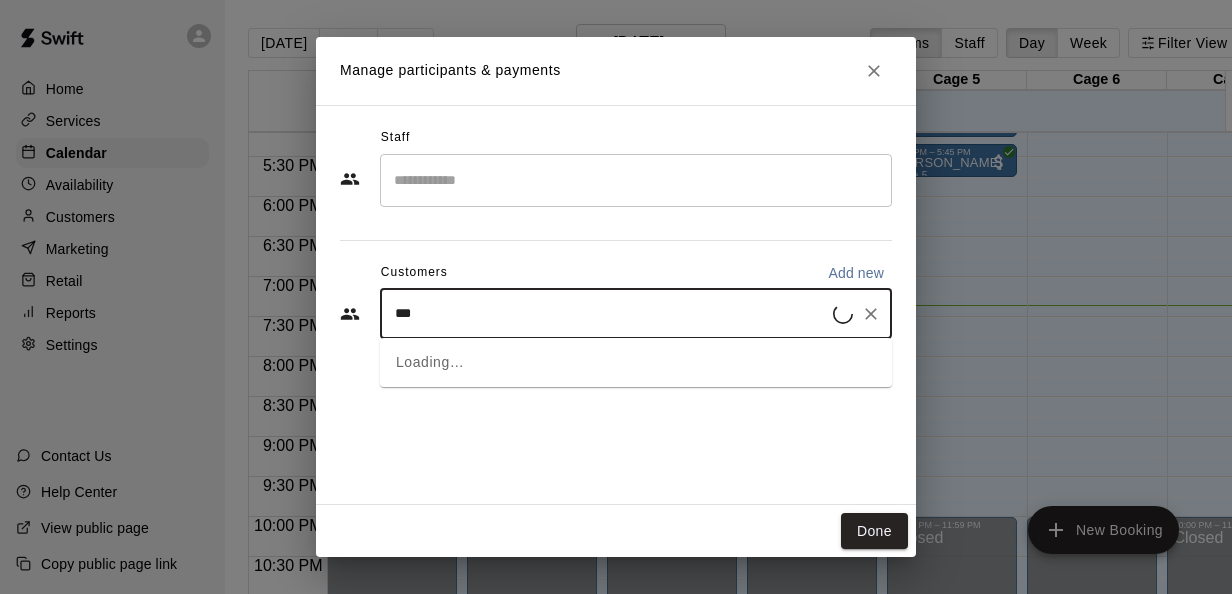 type on "****" 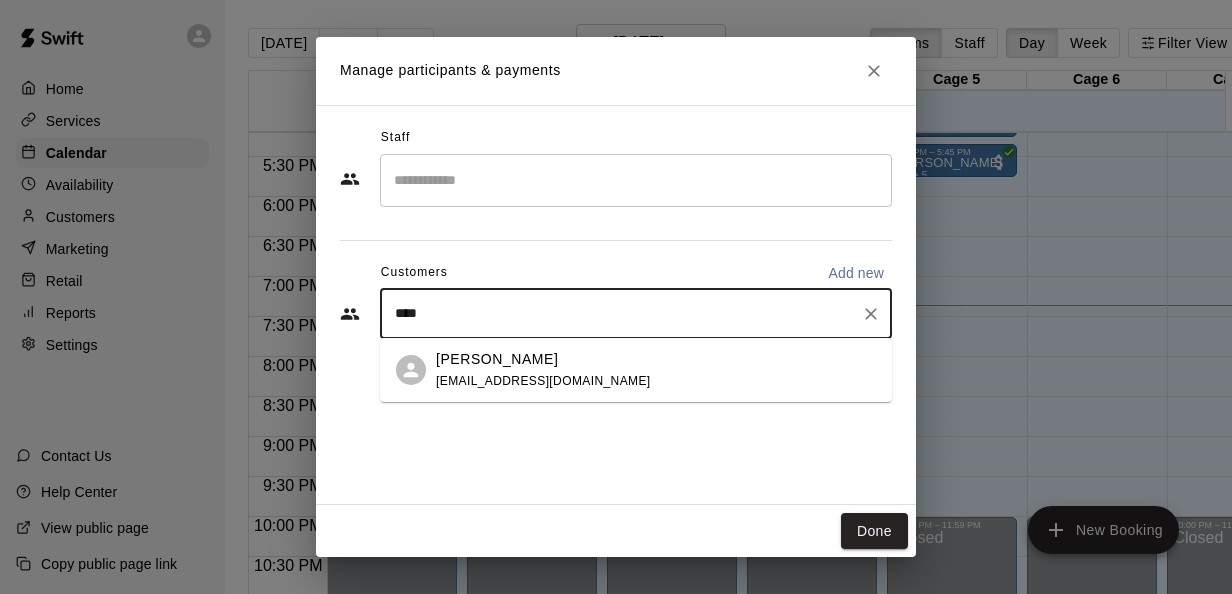click on "[PERSON_NAME] [EMAIL_ADDRESS][DOMAIN_NAME]" at bounding box center (656, 370) 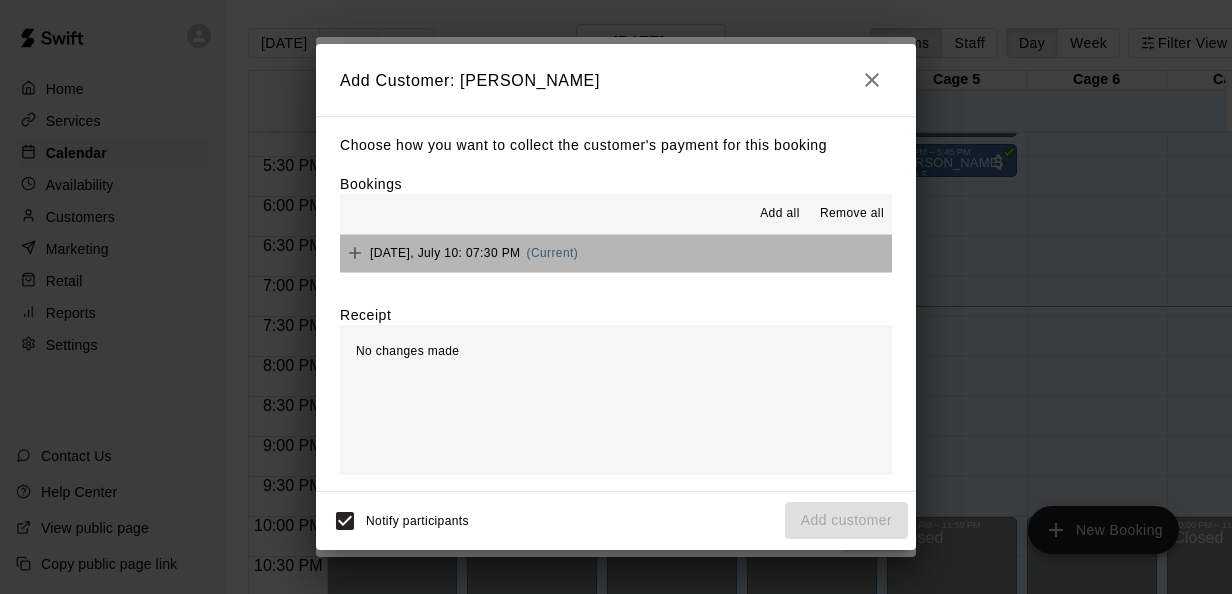 click on "[DATE], July 10: 07:30 PM (Current)" at bounding box center (616, 253) 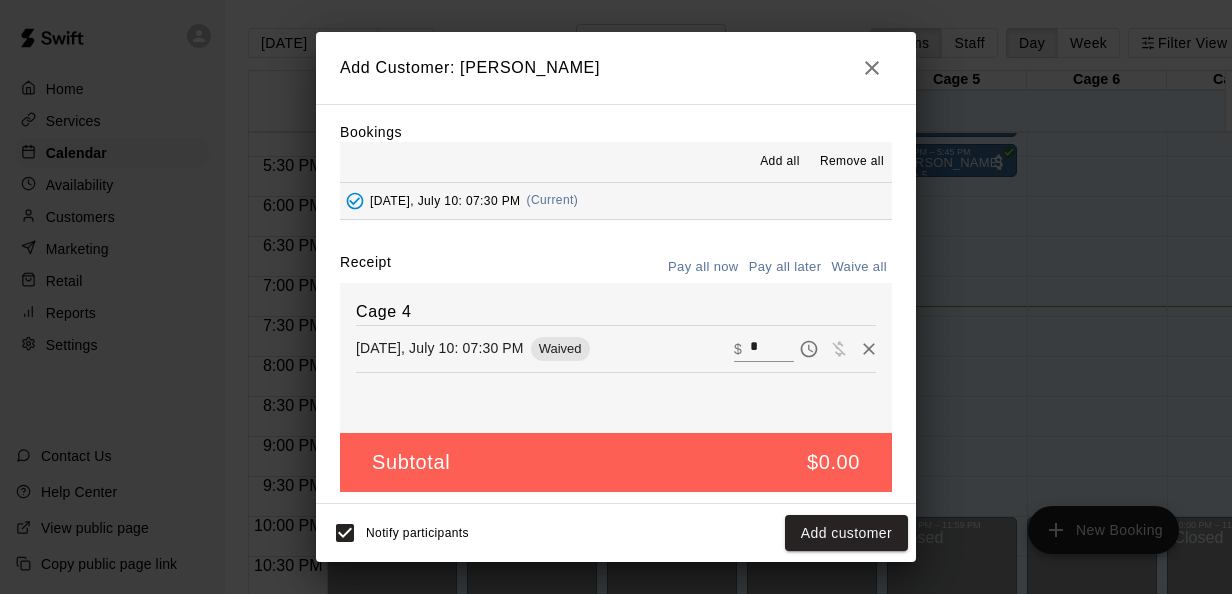 scroll, scrollTop: 46, scrollLeft: 0, axis: vertical 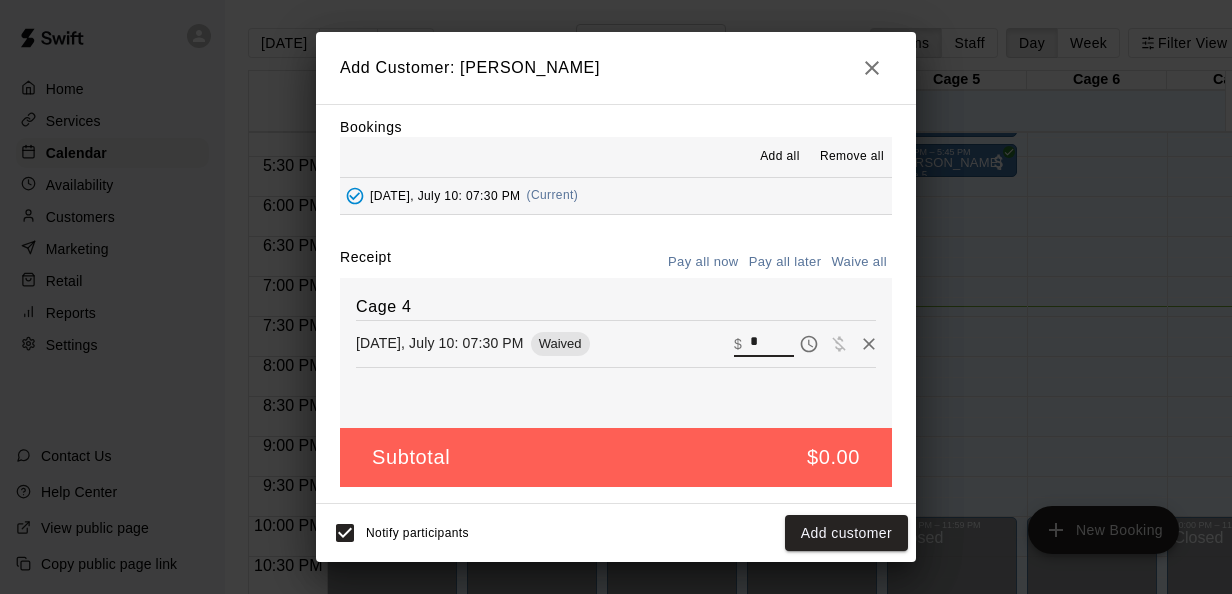 click on "*" at bounding box center (772, 343) 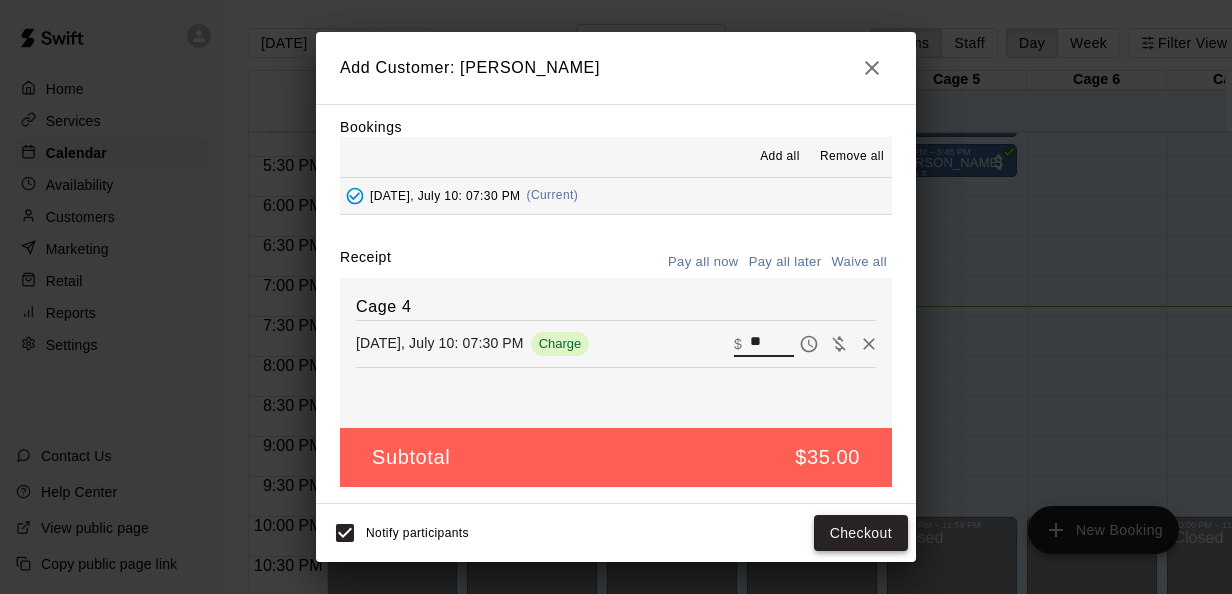 type on "**" 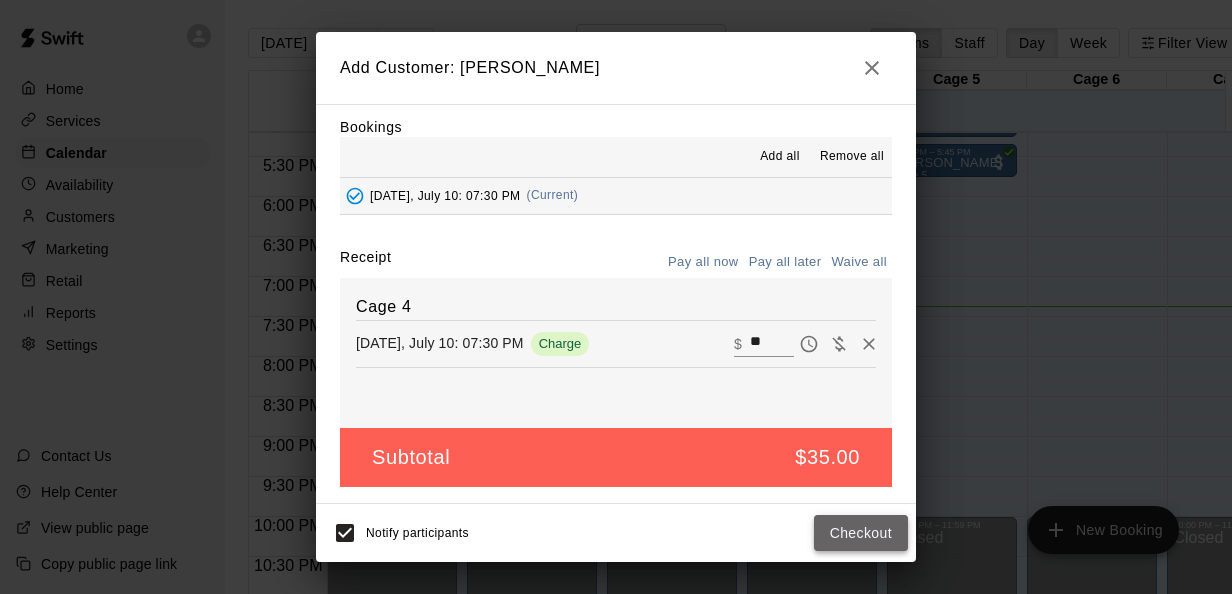 click on "Checkout" at bounding box center [861, 533] 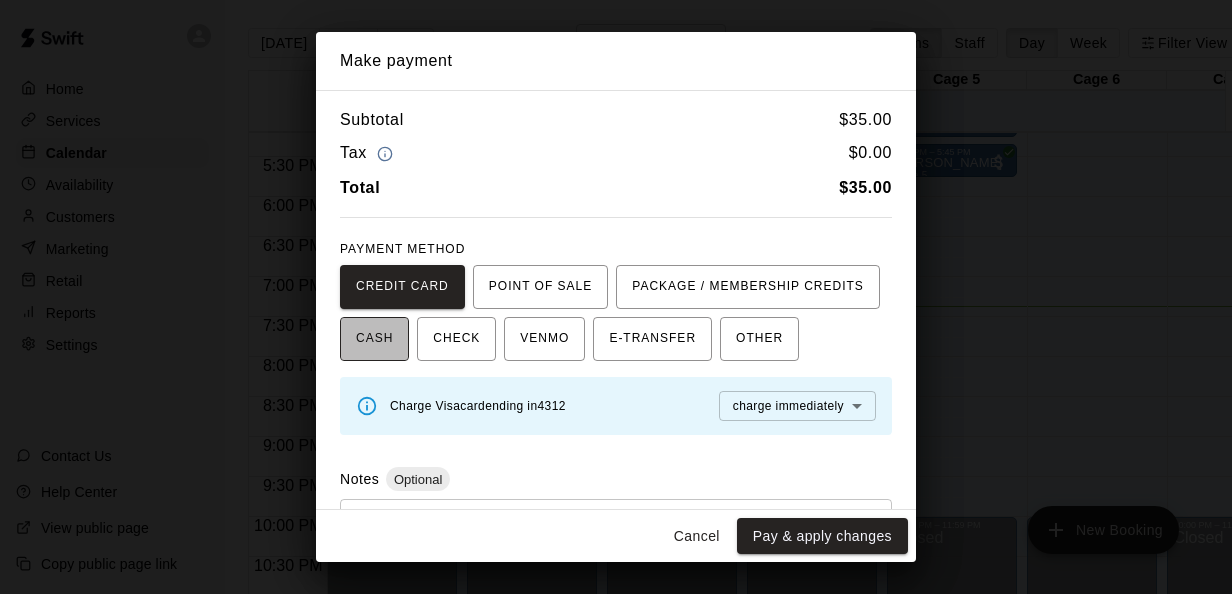 click on "CASH" at bounding box center [374, 339] 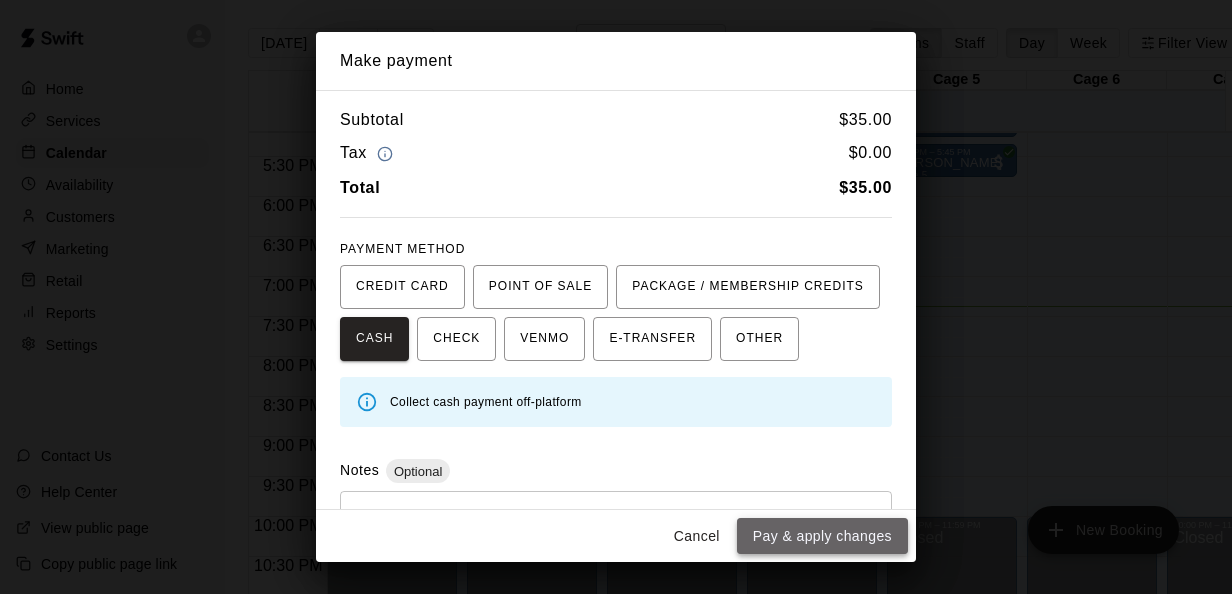 click on "Pay & apply changes" at bounding box center [822, 536] 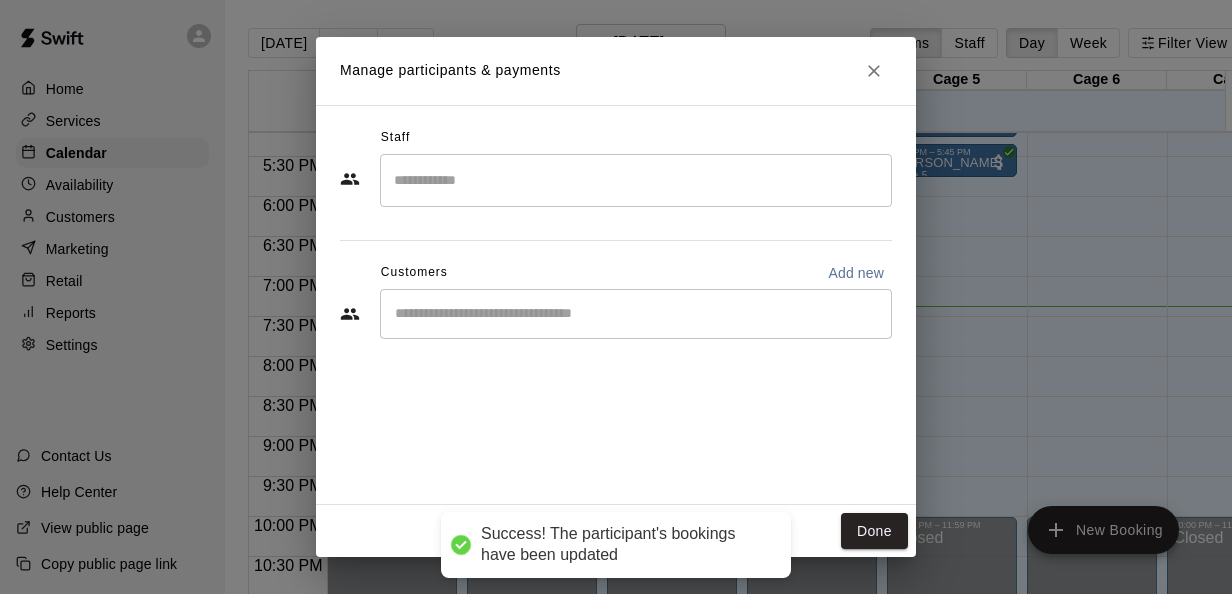 scroll, scrollTop: 0, scrollLeft: 0, axis: both 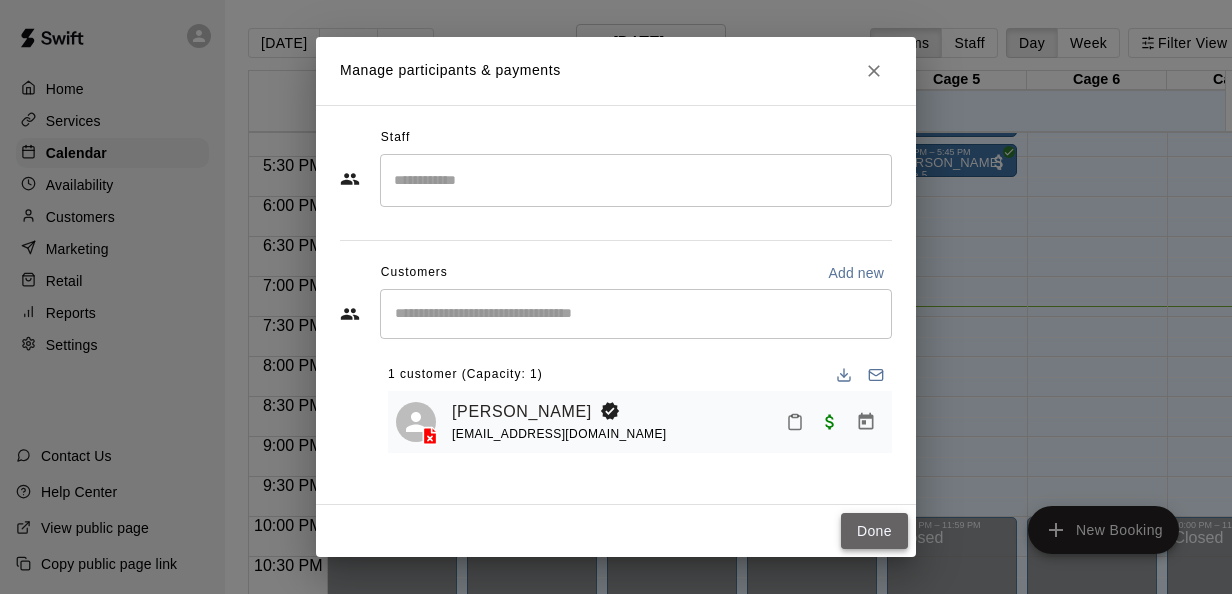 click on "Done" at bounding box center [874, 531] 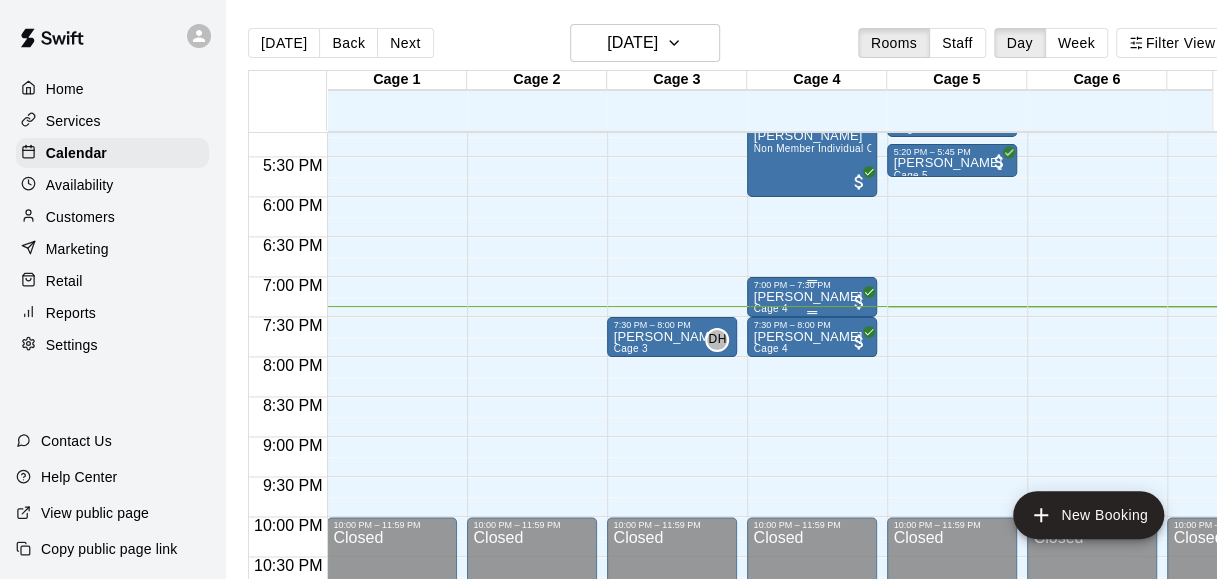 click on "7:00 PM – 7:30 PM [PERSON_NAME] Cage 4" at bounding box center [812, 297] 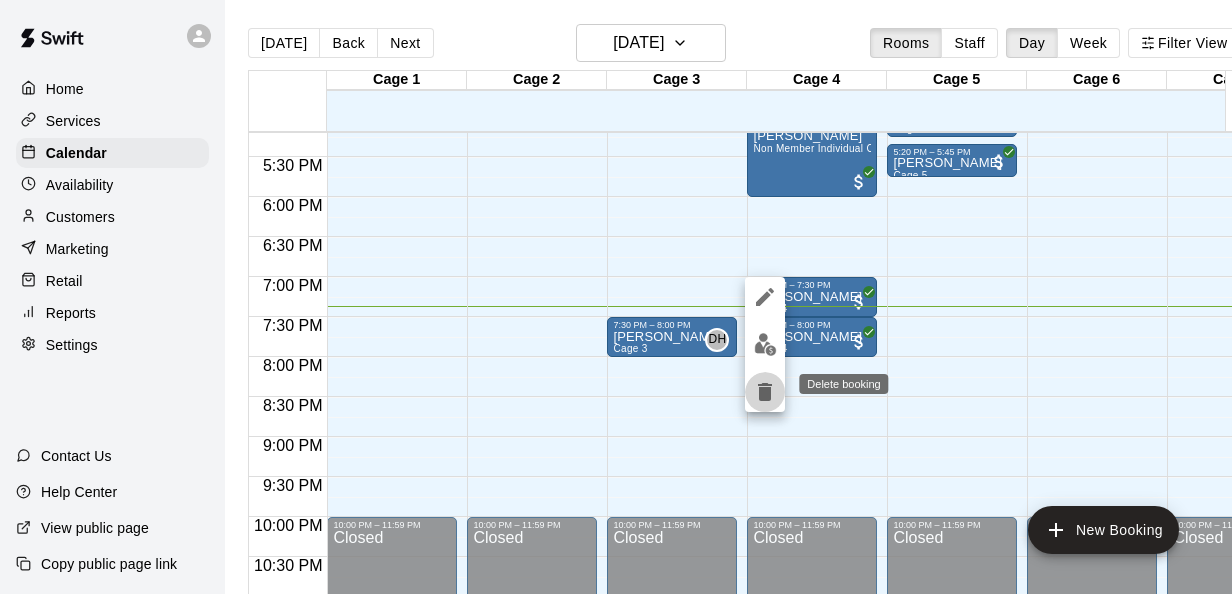 click 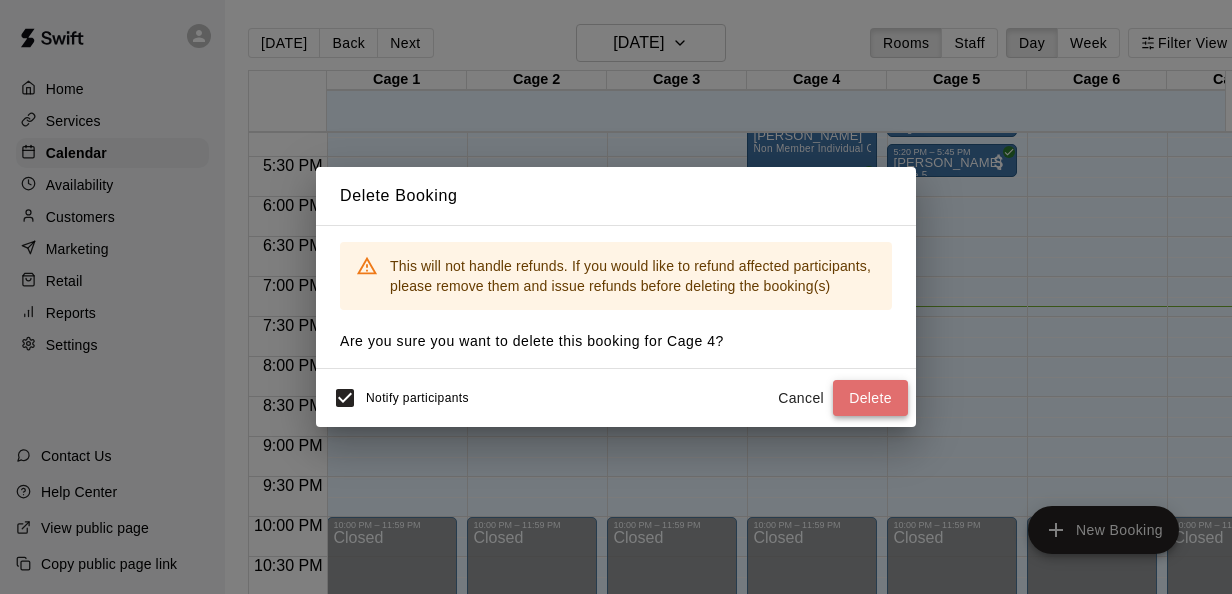 click on "Delete" at bounding box center [870, 398] 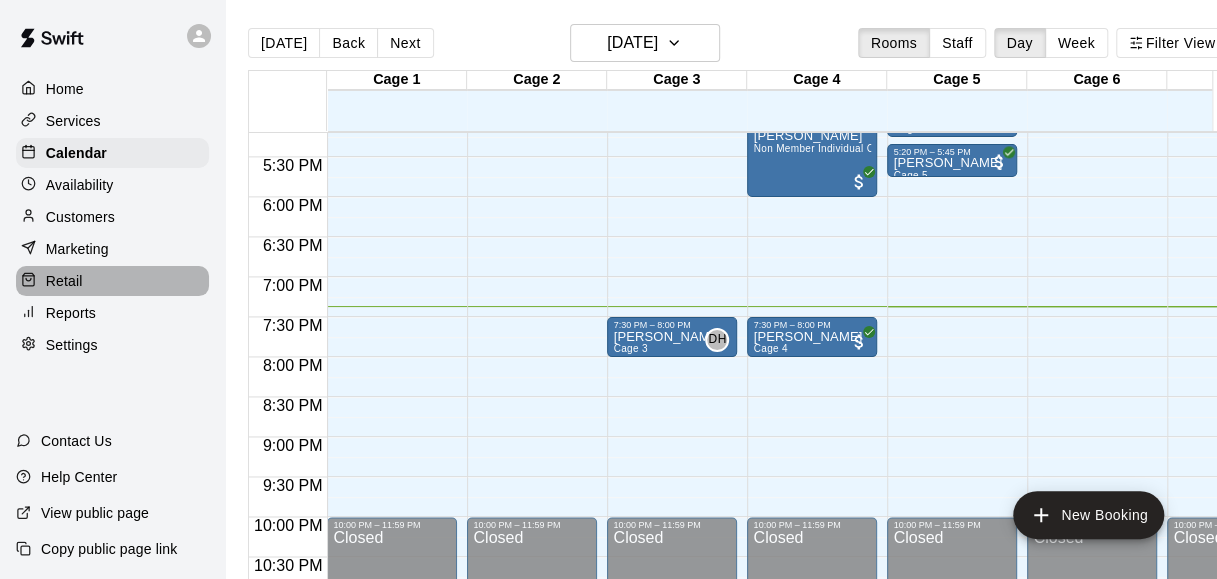 click on "Retail" at bounding box center [112, 281] 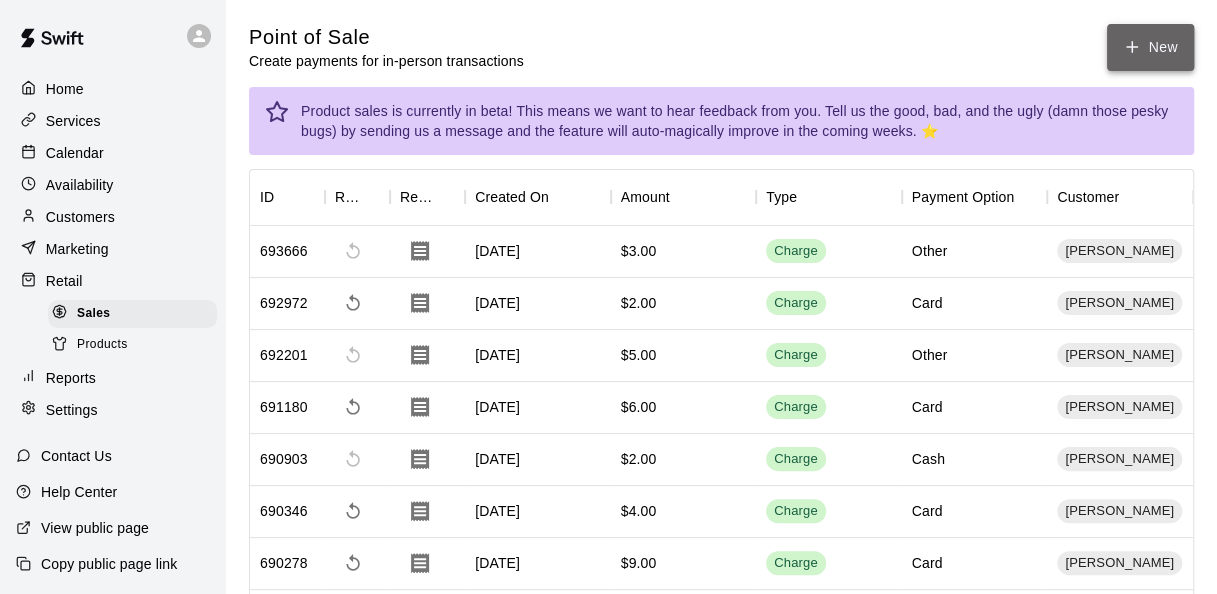 click on "New" at bounding box center [1150, 47] 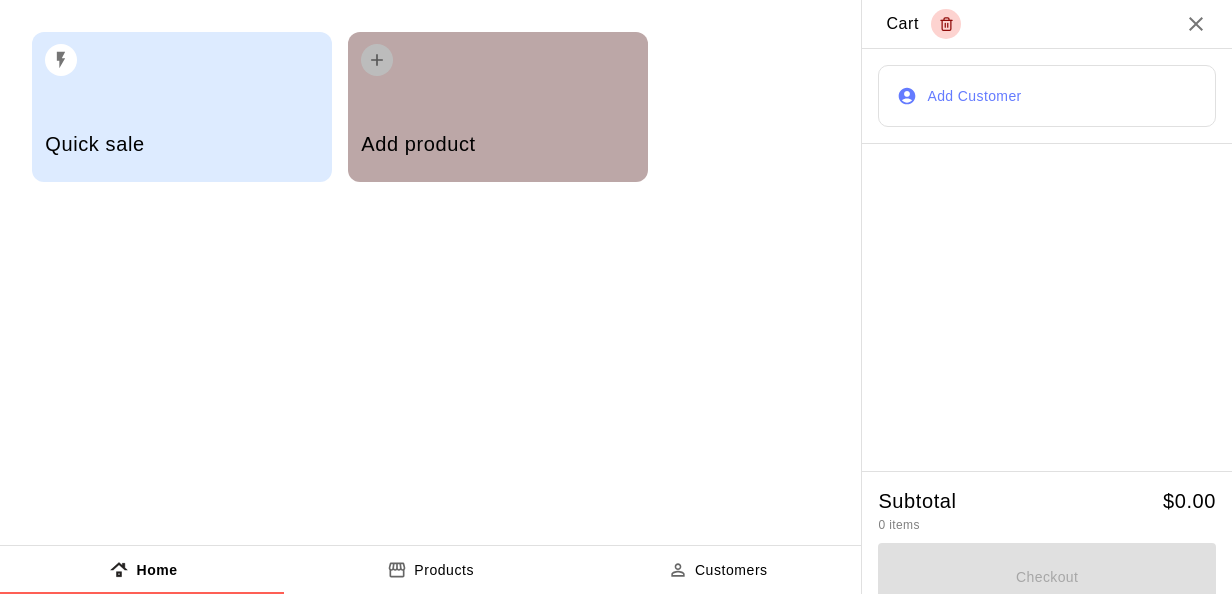 click on "Add product" at bounding box center [497, 146] 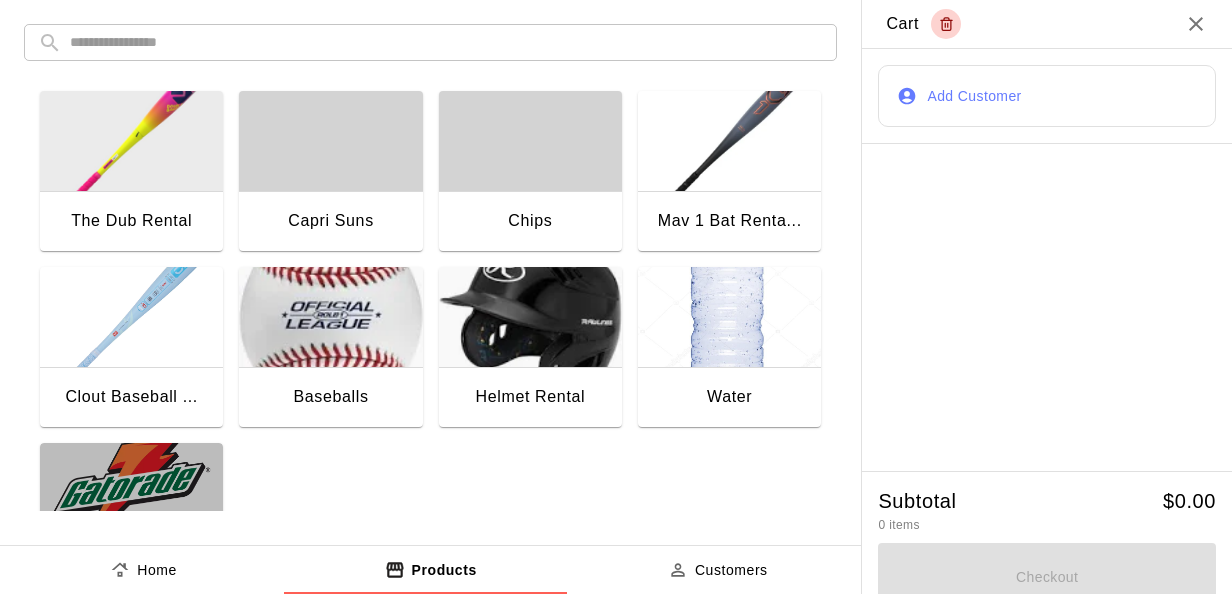 click at bounding box center [131, 493] 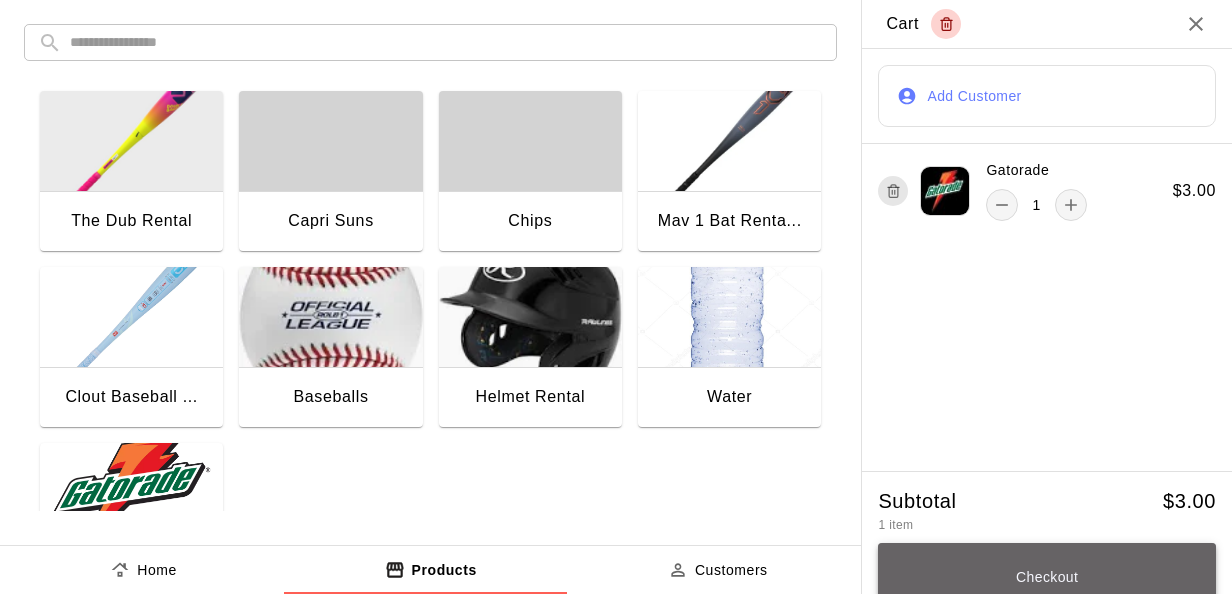 click on "Checkout" at bounding box center (1047, 577) 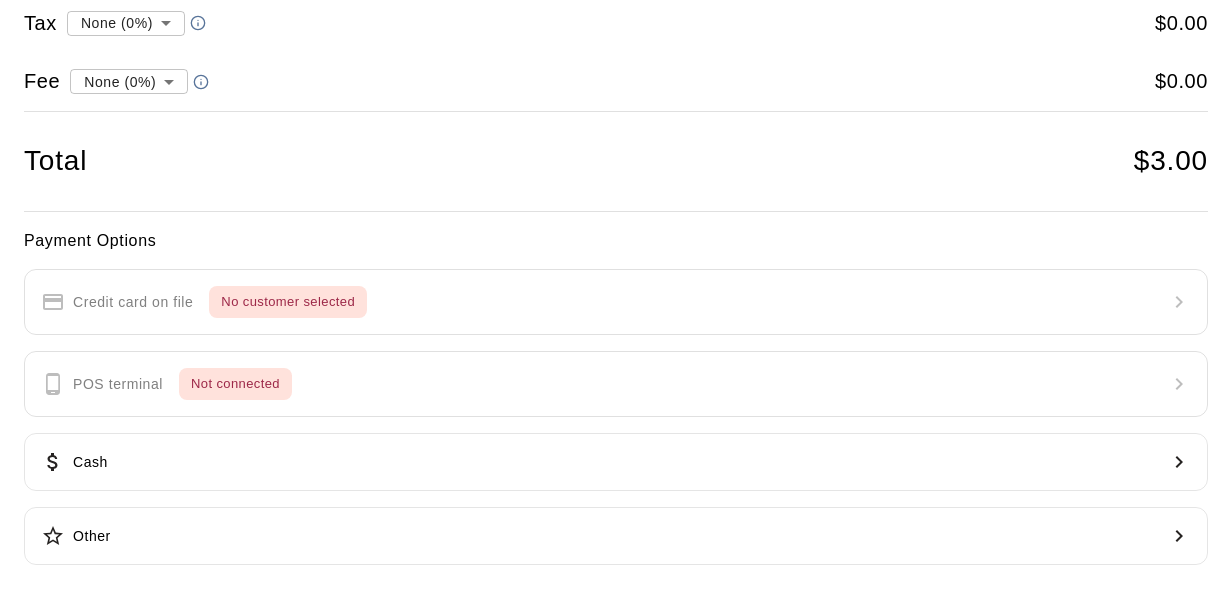 scroll, scrollTop: 137, scrollLeft: 0, axis: vertical 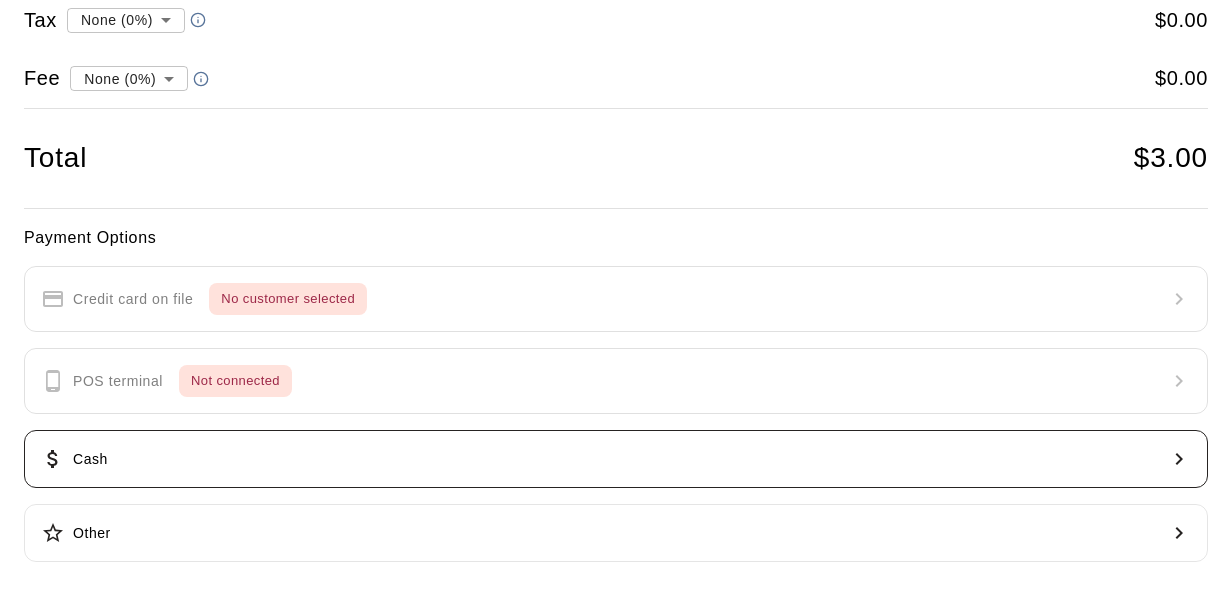 click on "Cash" at bounding box center (616, 459) 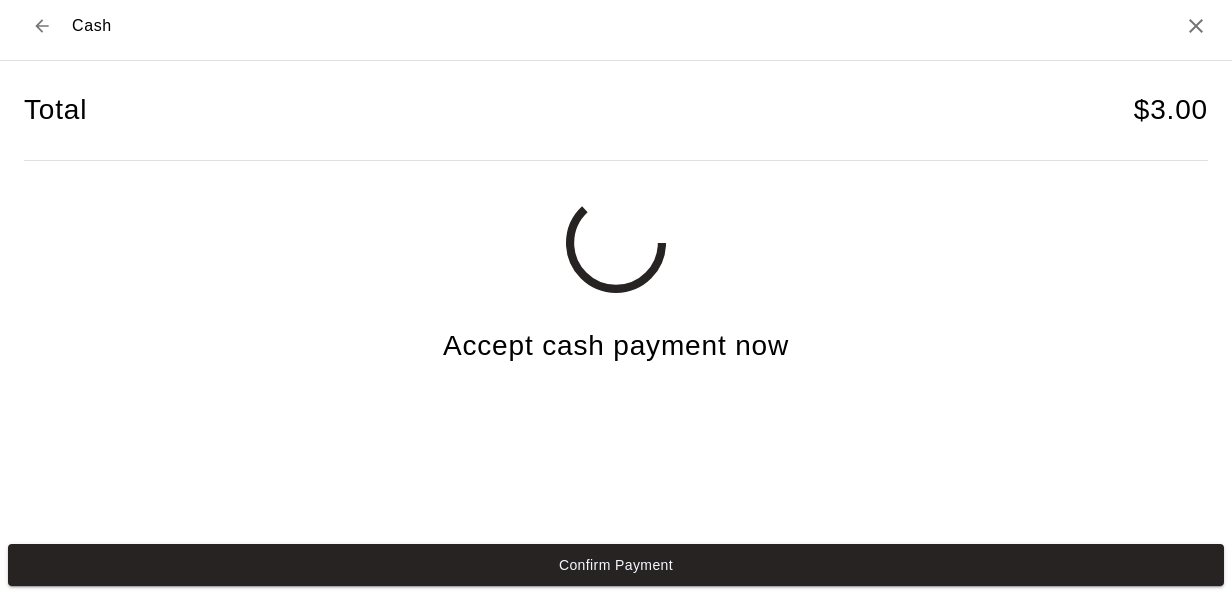 scroll, scrollTop: 7, scrollLeft: 0, axis: vertical 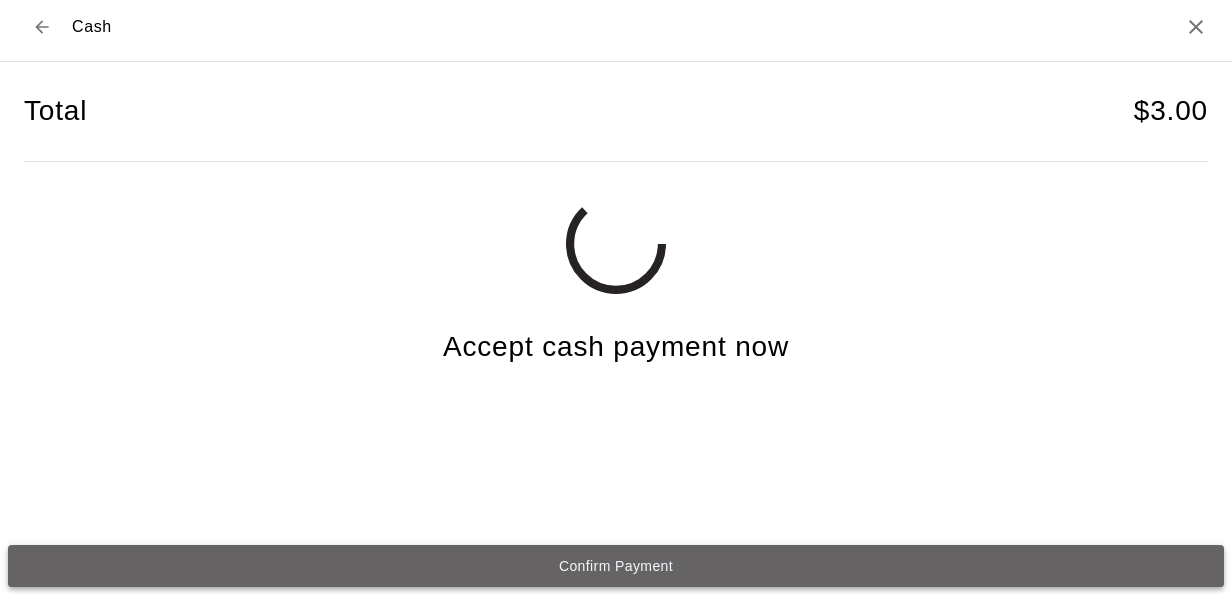 click on "Confirm Payment" at bounding box center [616, 566] 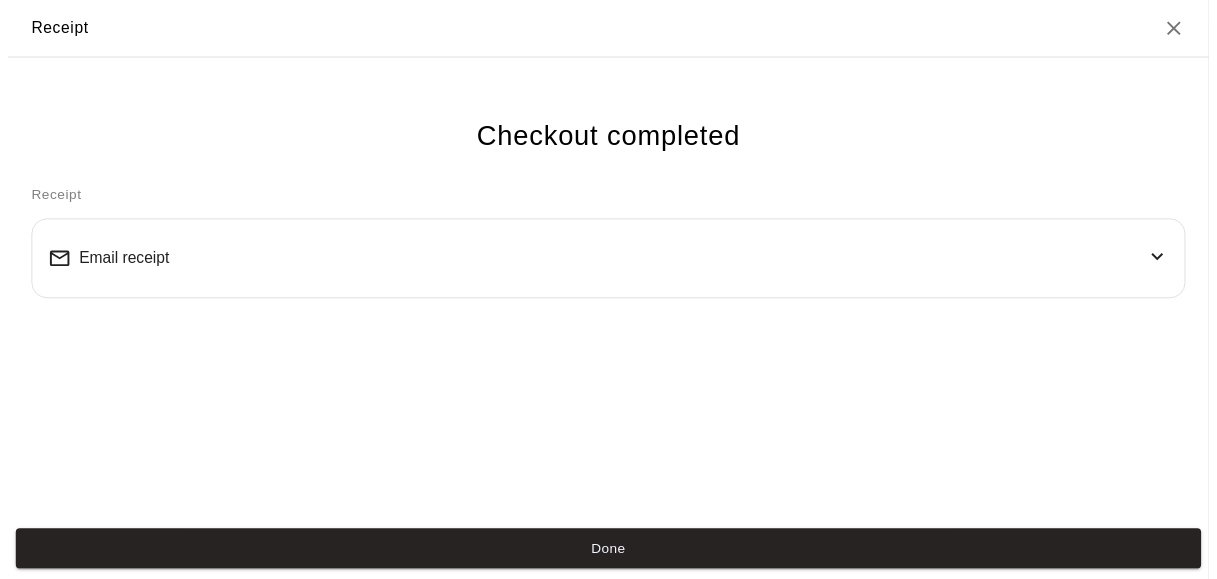 scroll, scrollTop: 0, scrollLeft: 0, axis: both 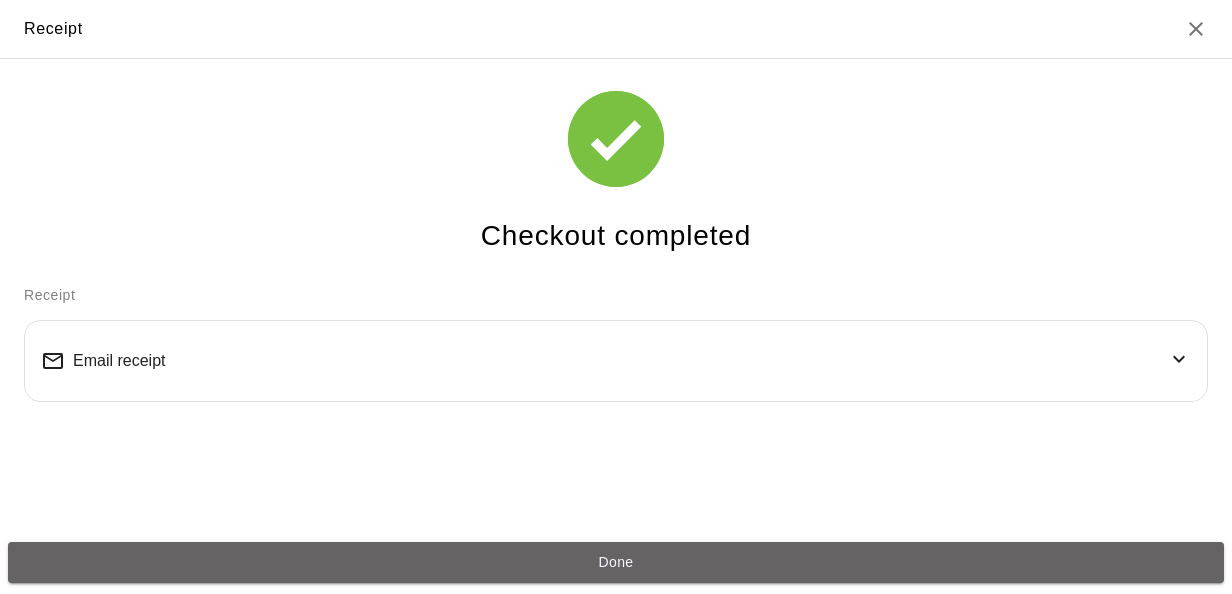 click on "Done" at bounding box center (616, 563) 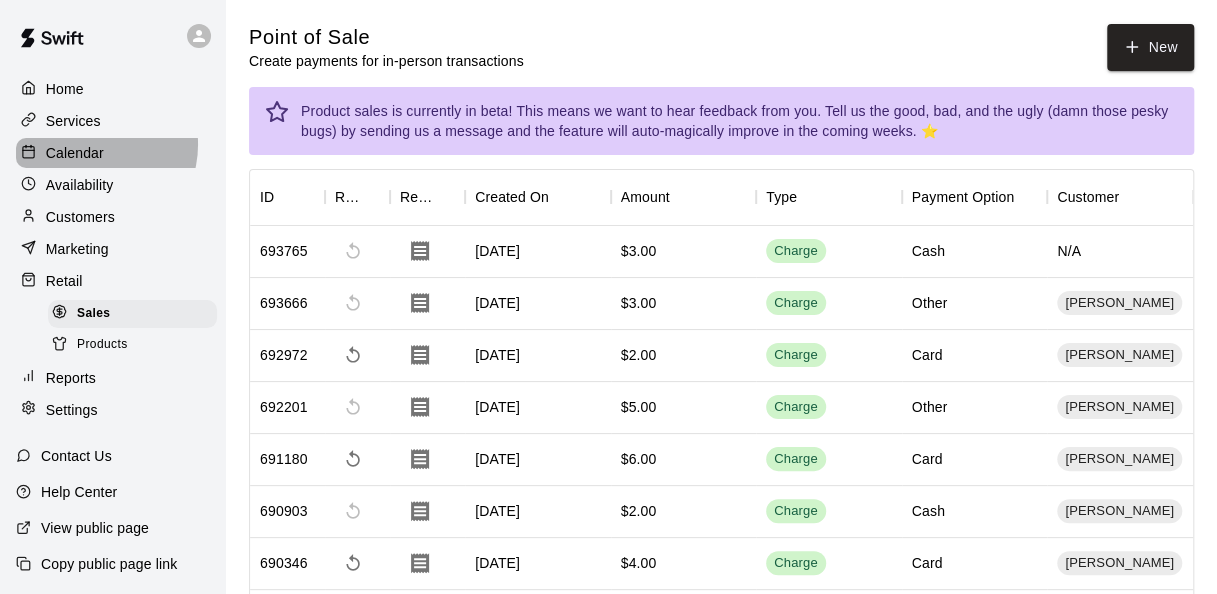 click on "Calendar" at bounding box center (75, 153) 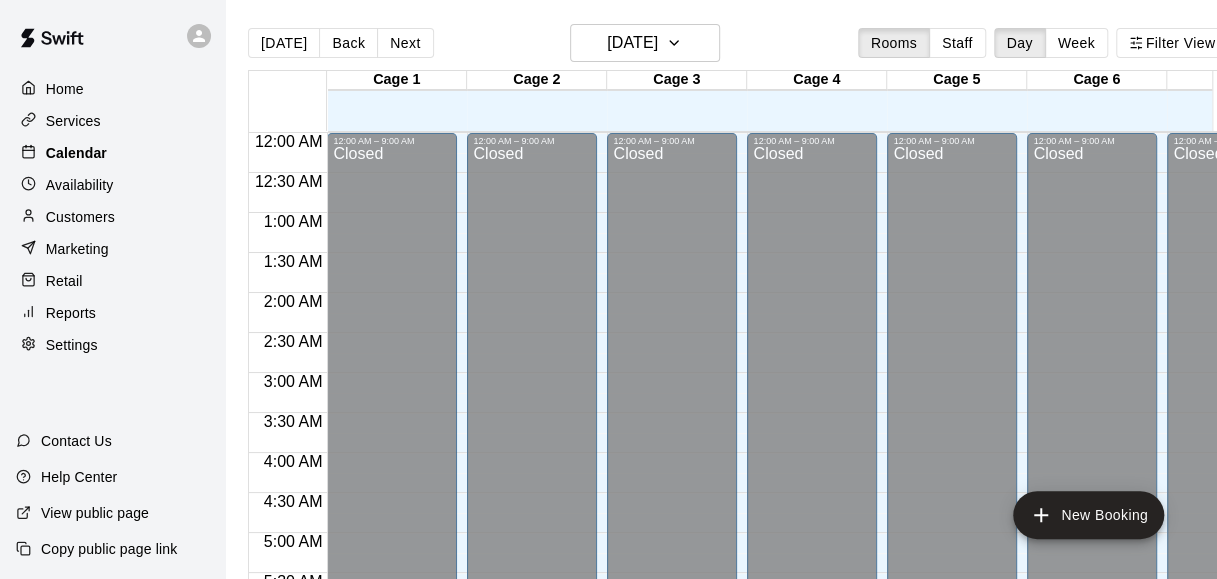 scroll, scrollTop: 1376, scrollLeft: 0, axis: vertical 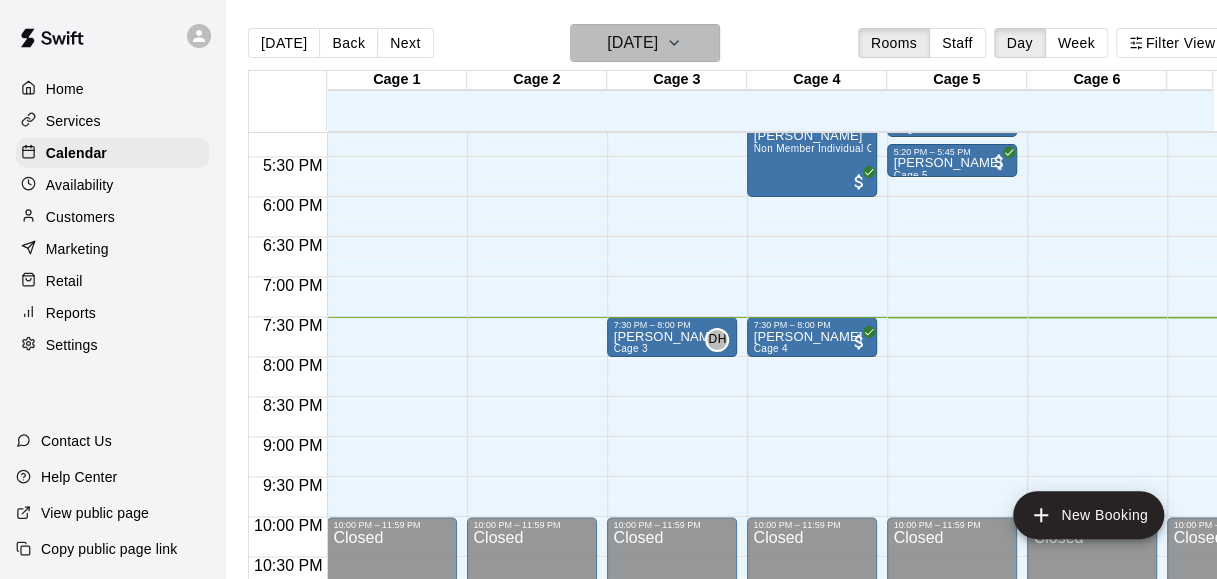 click on "[DATE]" at bounding box center [632, 43] 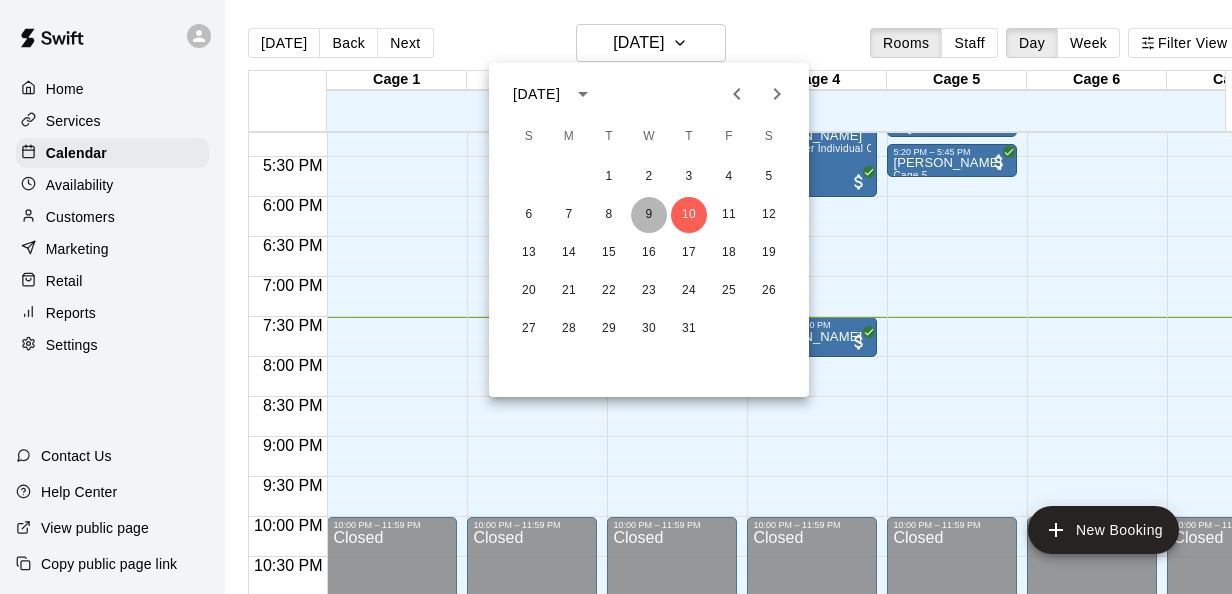 click on "9" at bounding box center (649, 215) 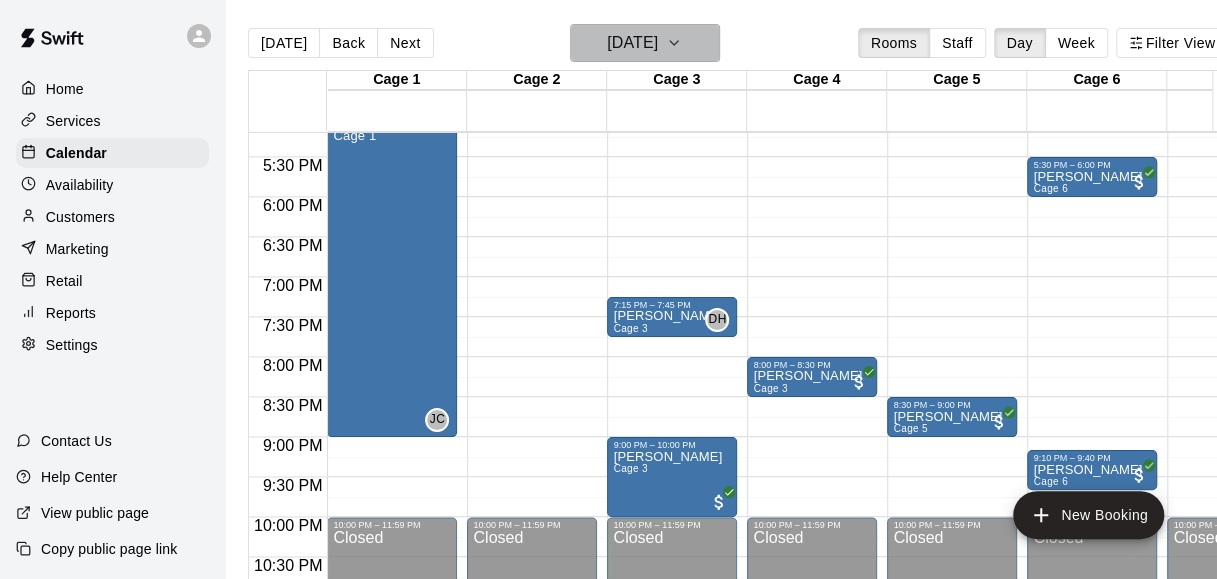 click on "[DATE]" at bounding box center [632, 43] 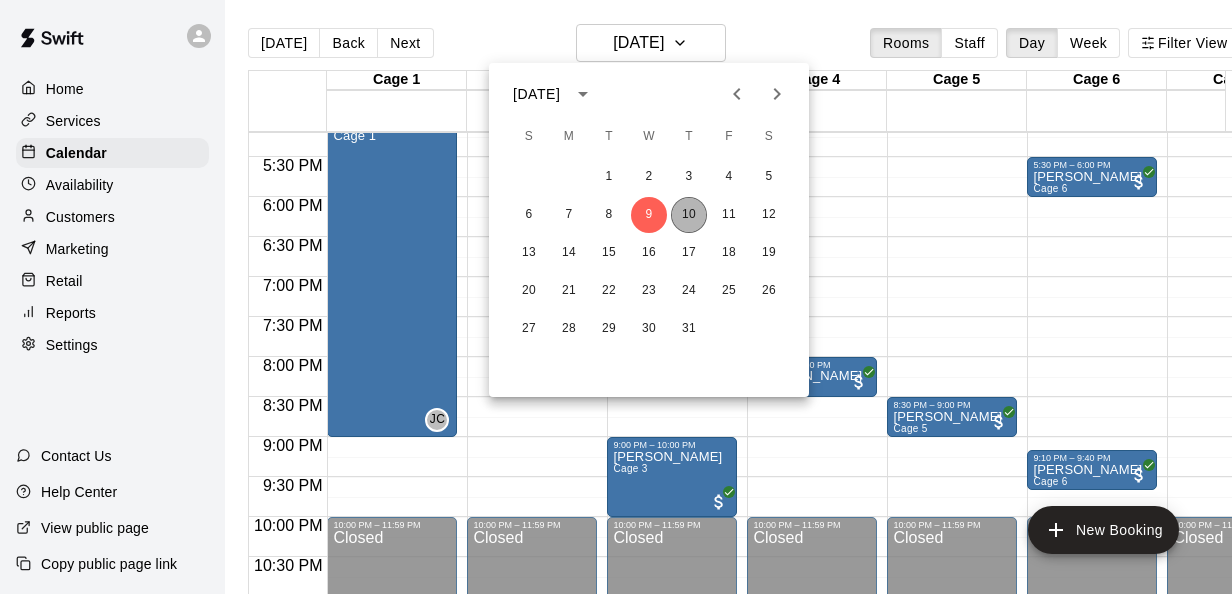 click on "10" at bounding box center (689, 215) 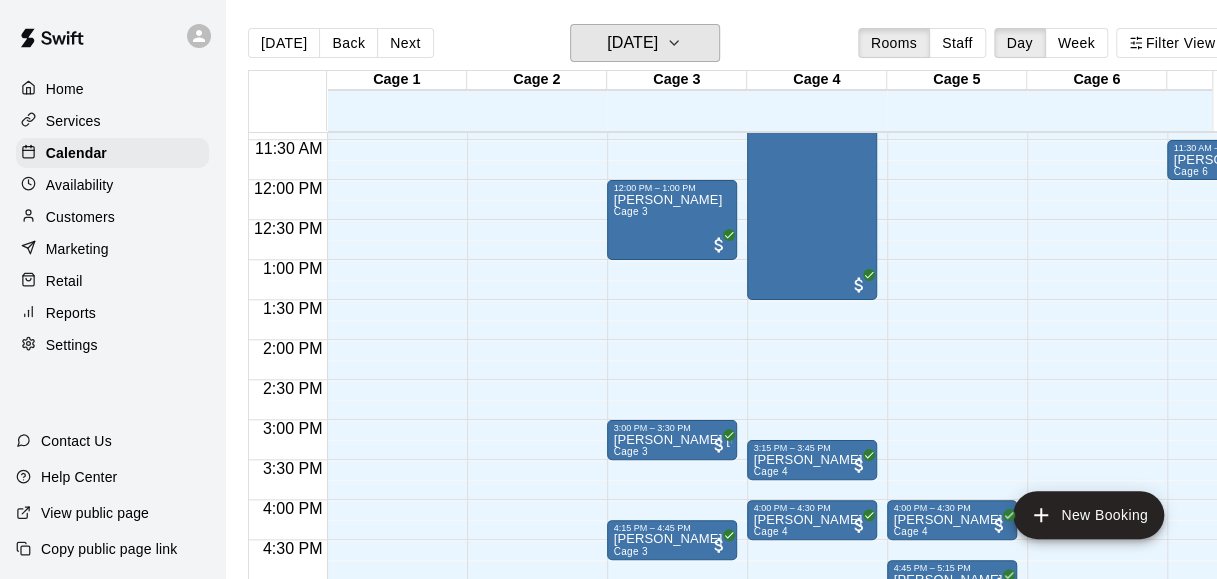 scroll, scrollTop: 913, scrollLeft: 80, axis: both 